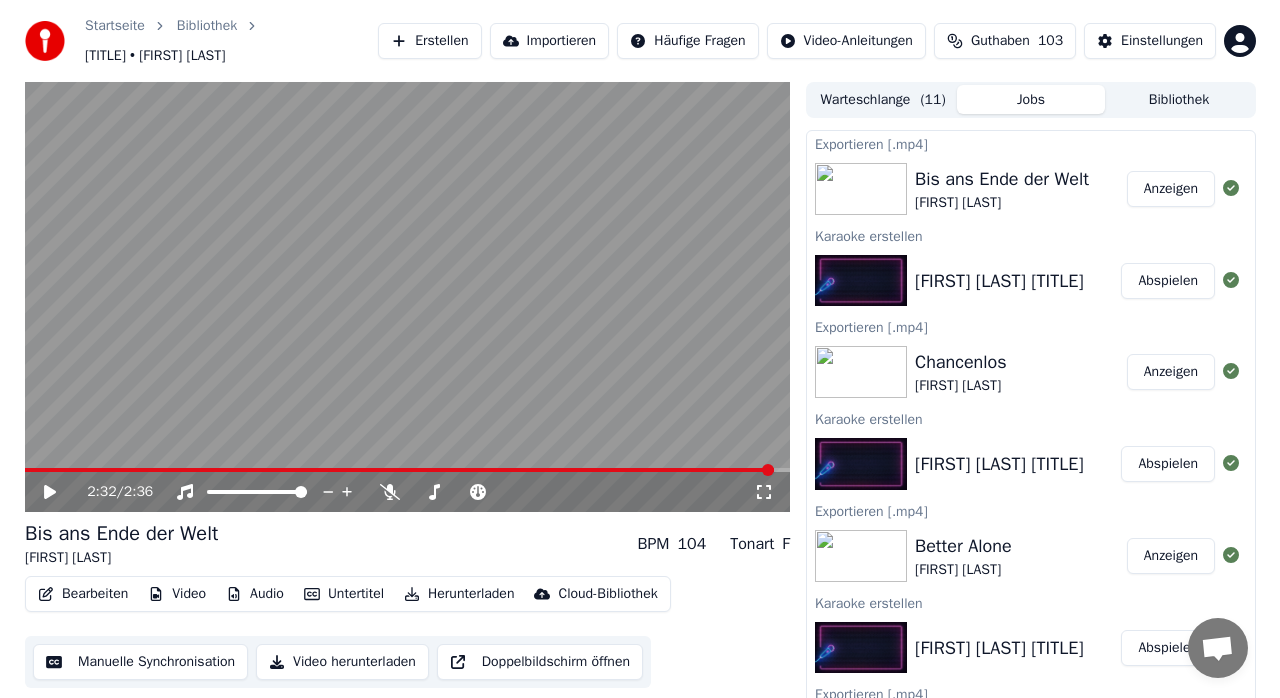 scroll, scrollTop: 0, scrollLeft: 0, axis: both 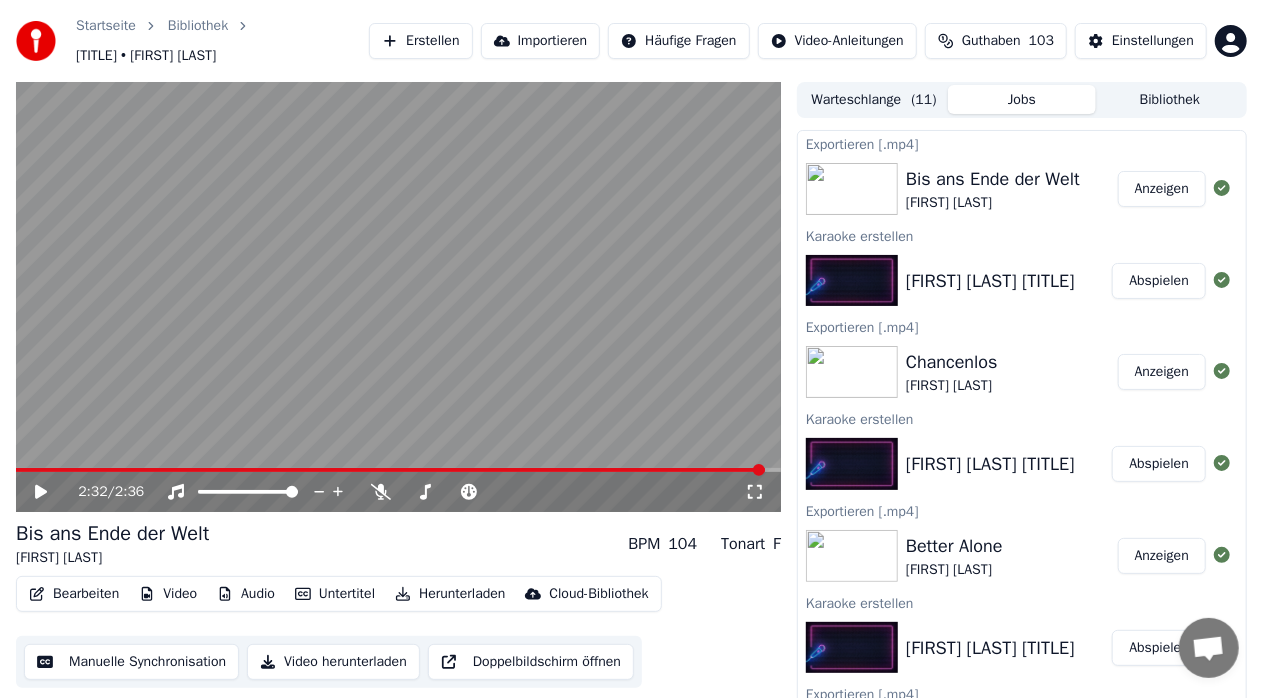 click on "Erstellen" at bounding box center (420, 41) 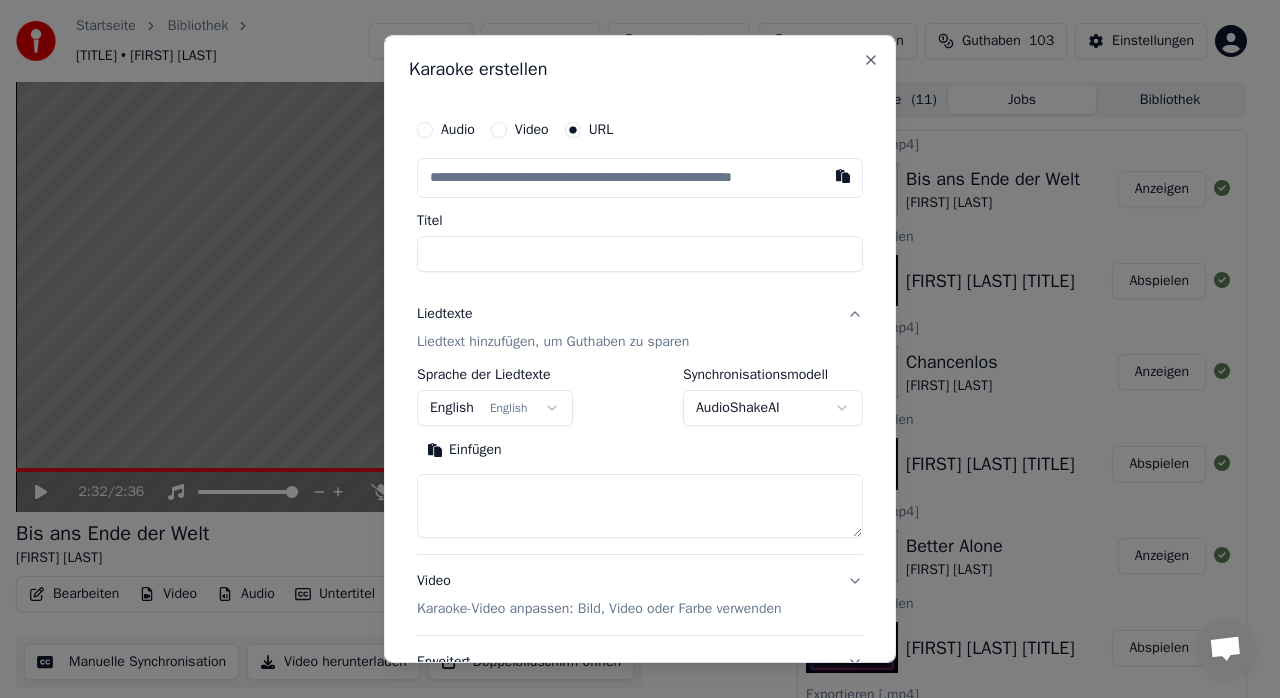 type on "**********" 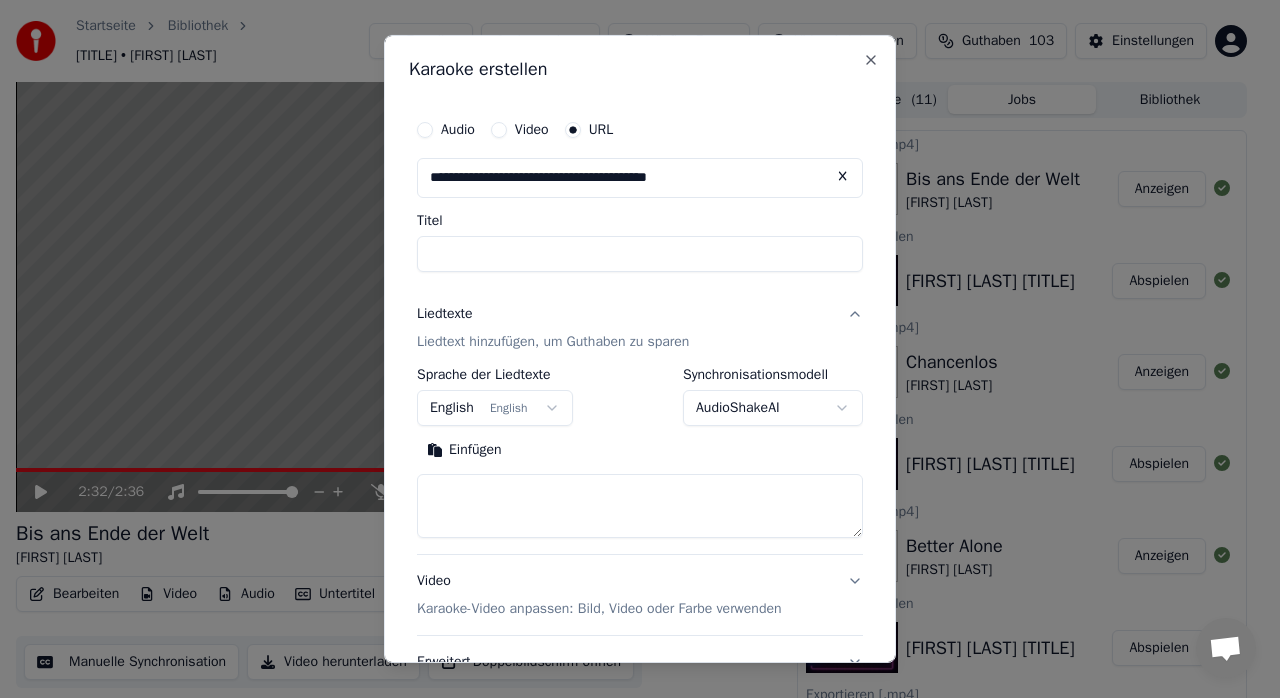 type on "**********" 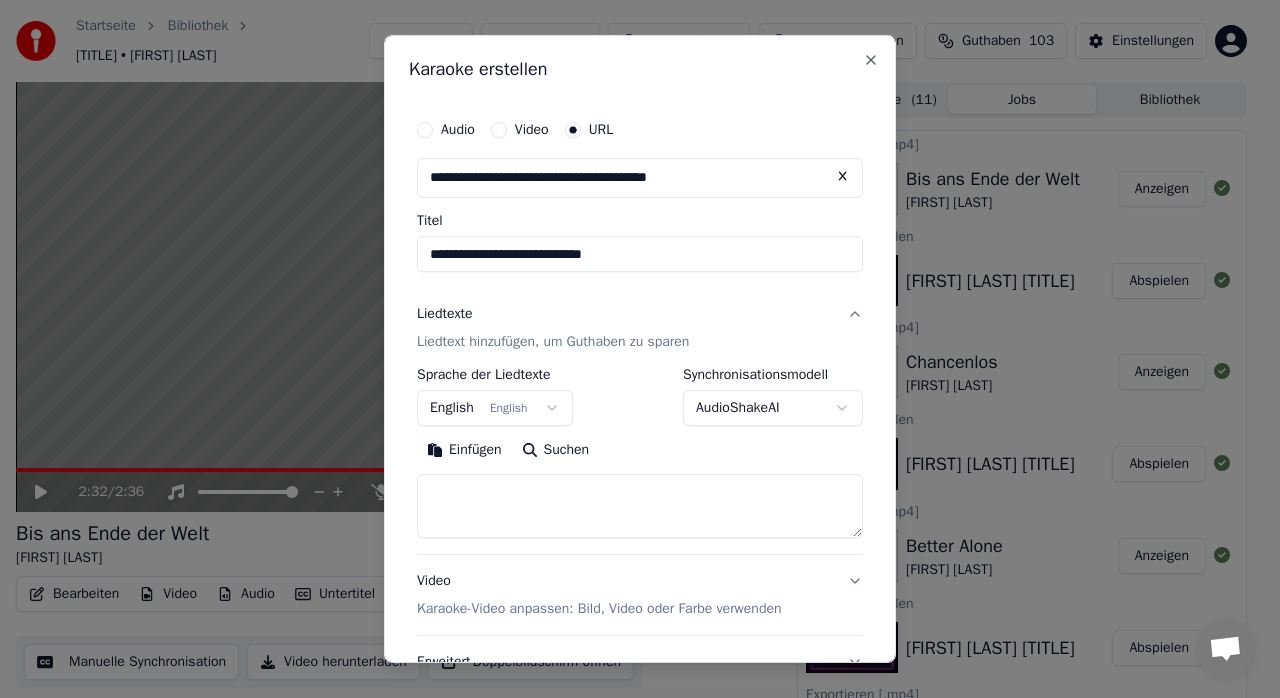 type on "**********" 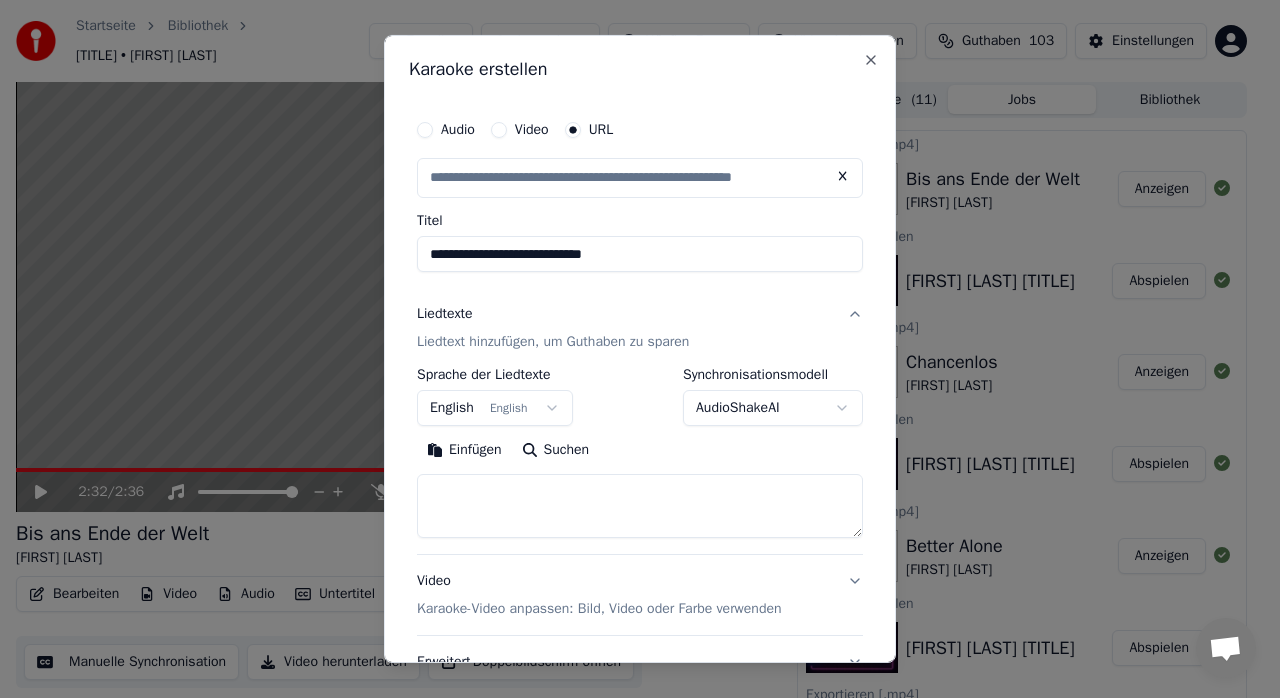 click on "**********" at bounding box center [640, 254] 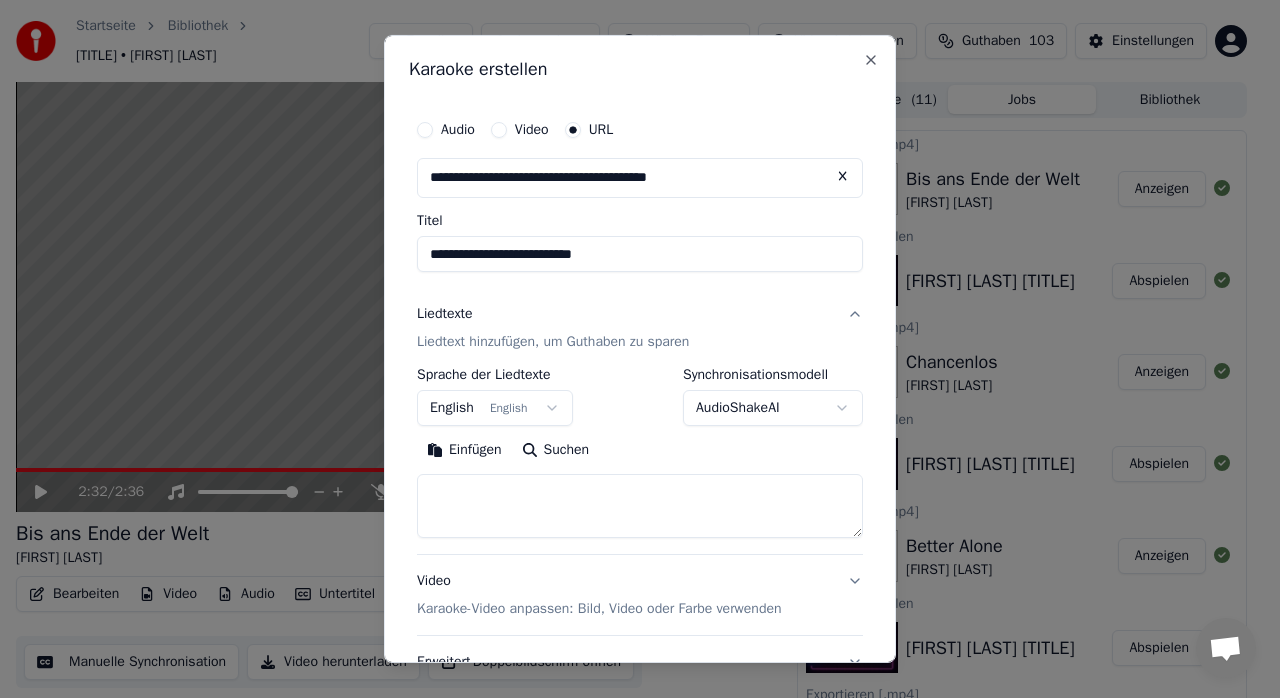type on "**********" 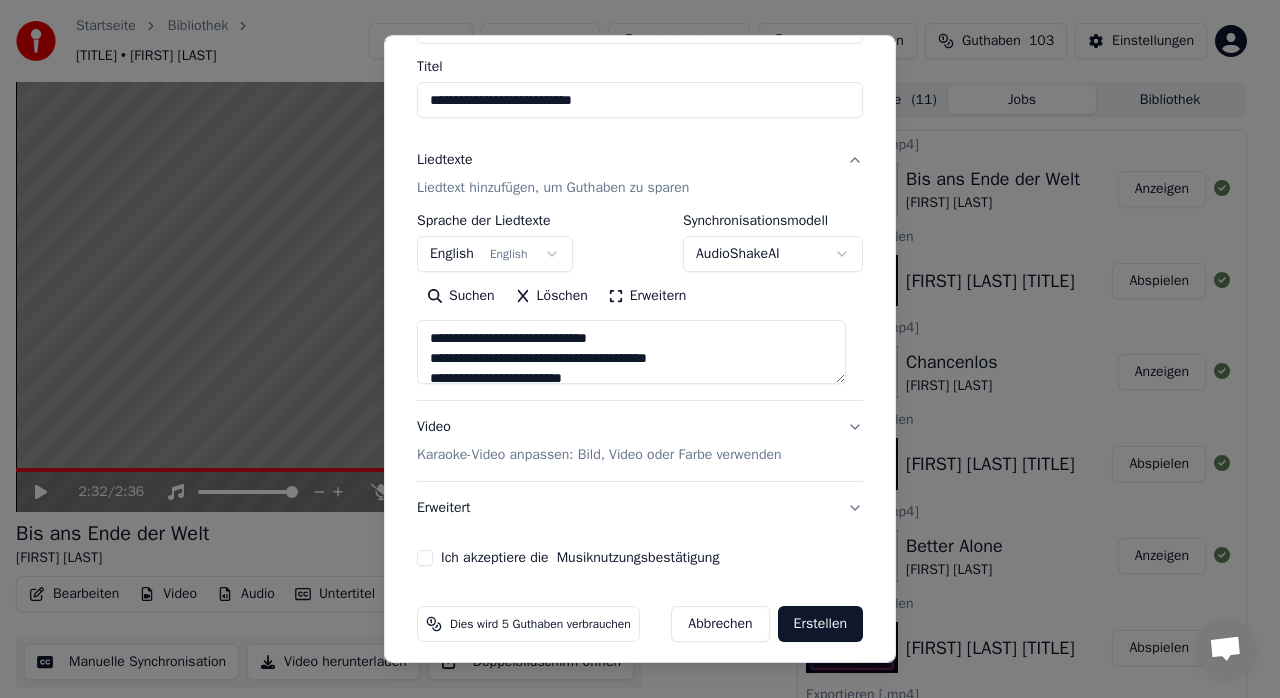 scroll, scrollTop: 166, scrollLeft: 0, axis: vertical 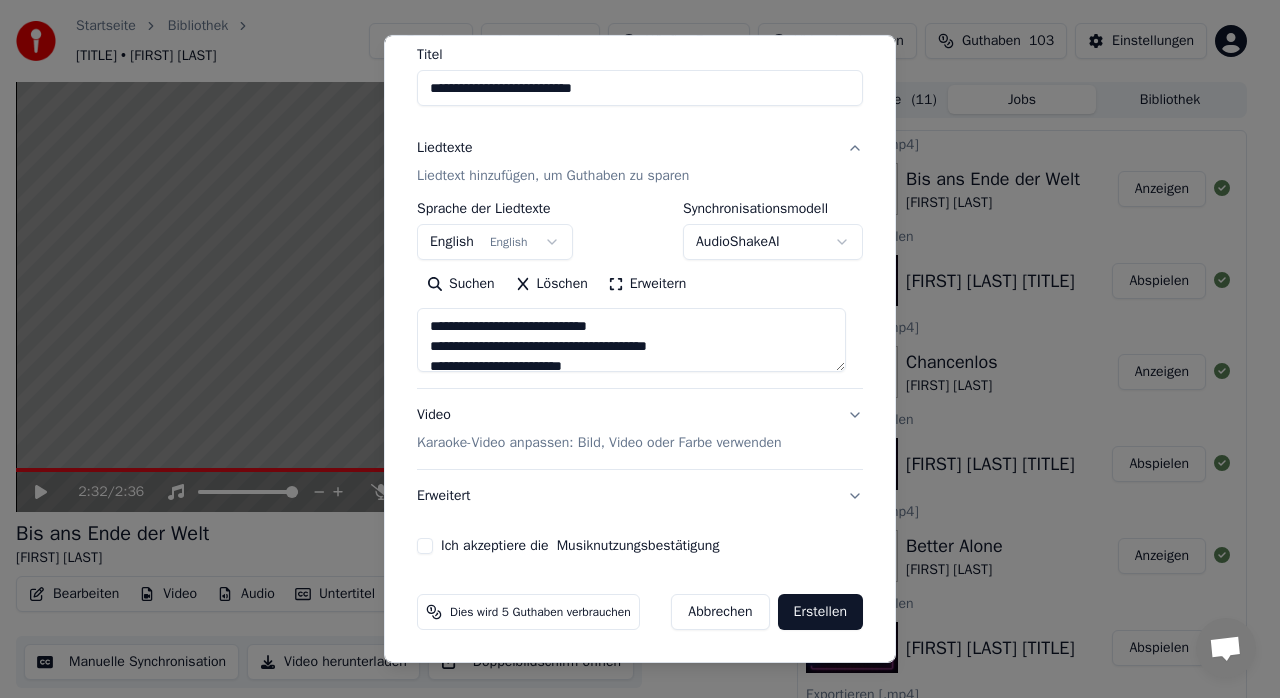 click on "Ich akzeptiere die   Musiknutzungsbestätigung" at bounding box center [425, 546] 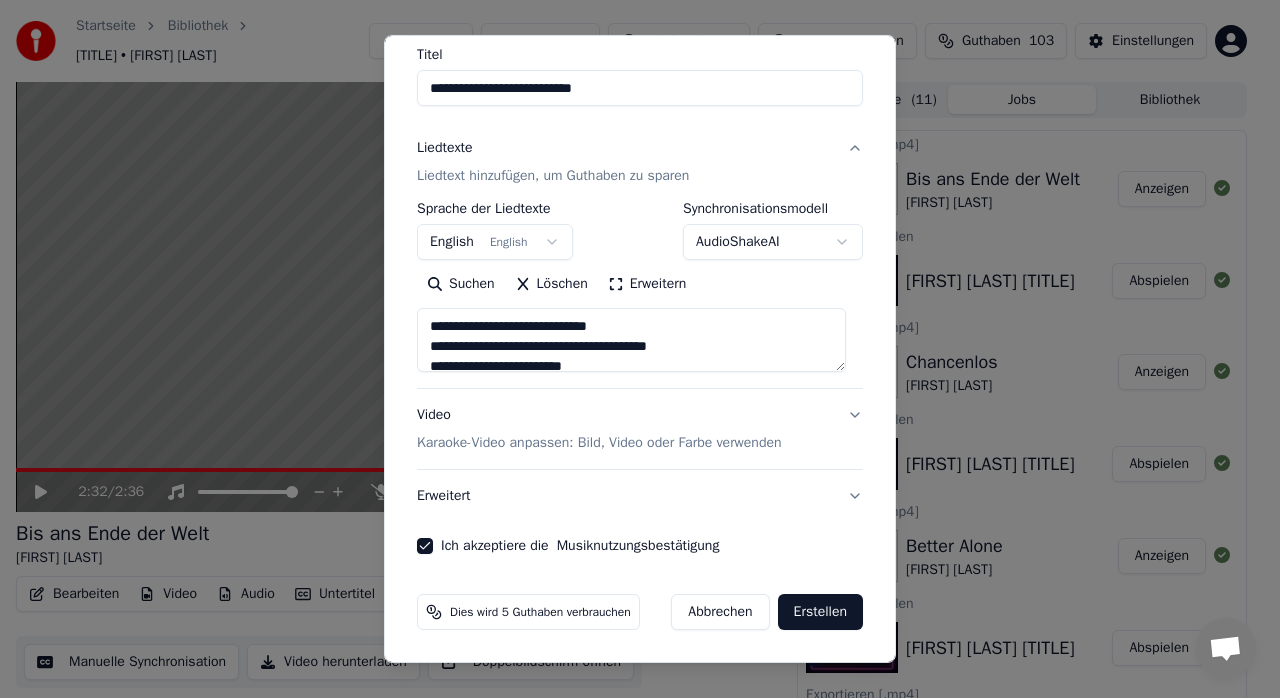 click on "Erstellen" at bounding box center [820, 612] 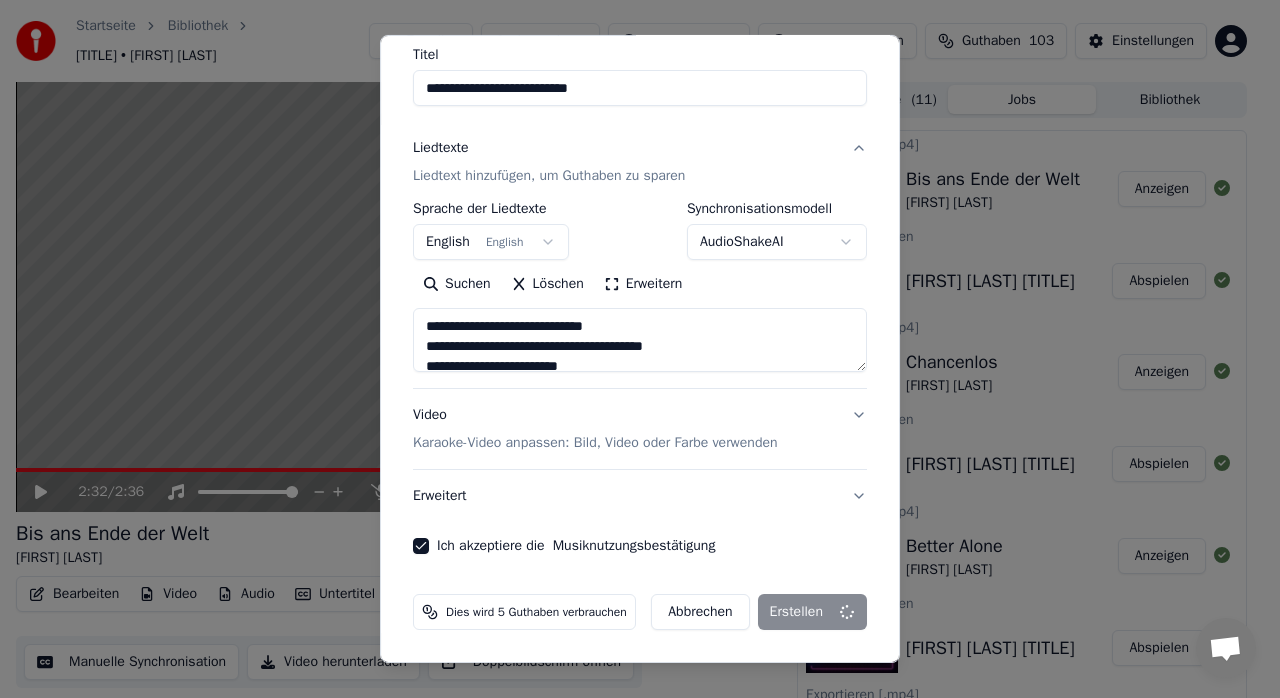 type on "**********" 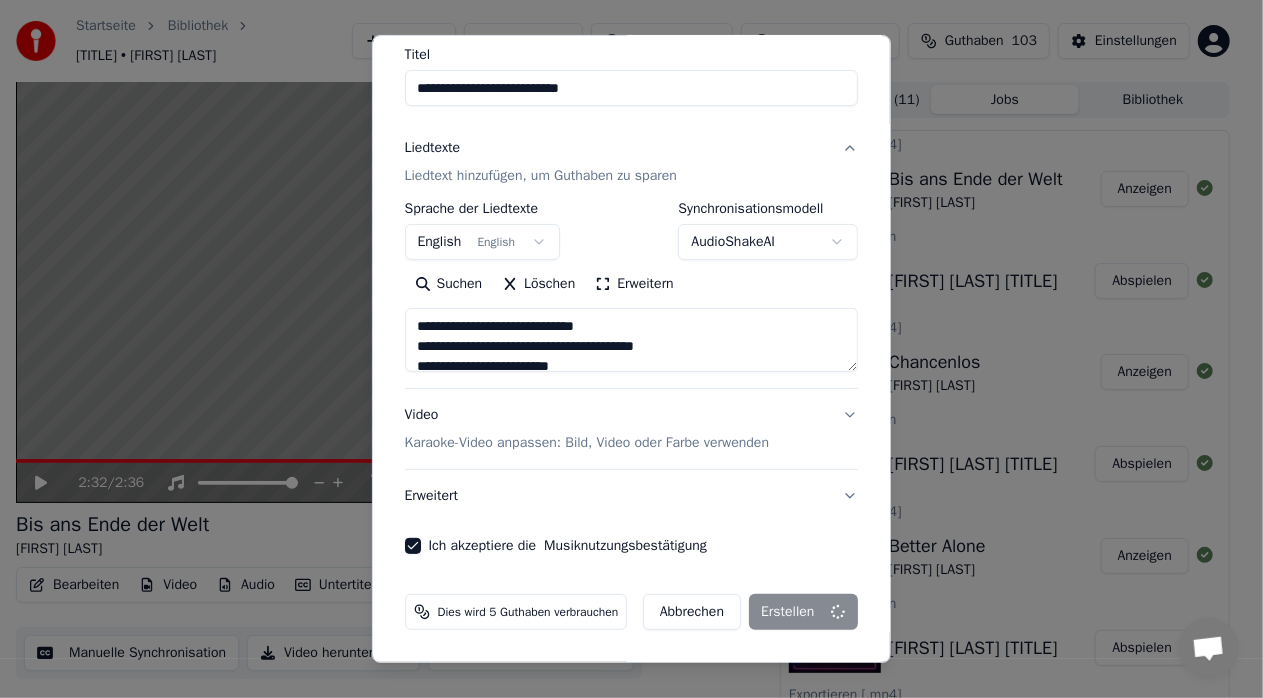 type 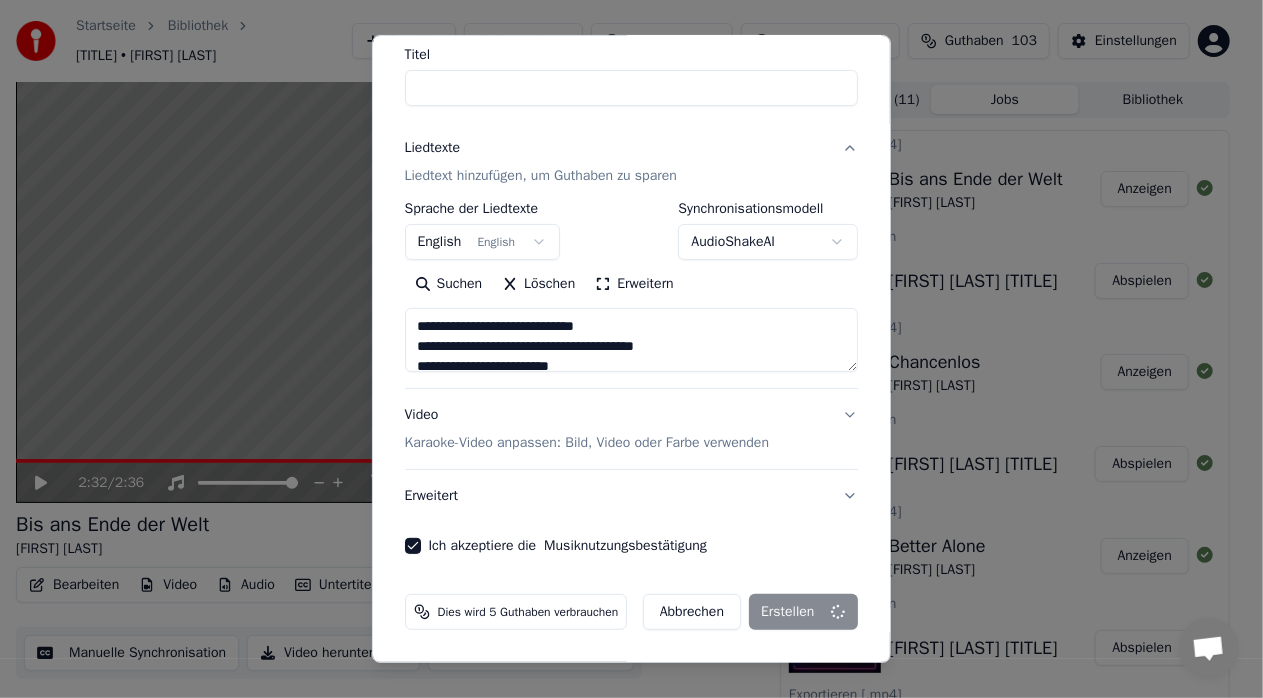 type 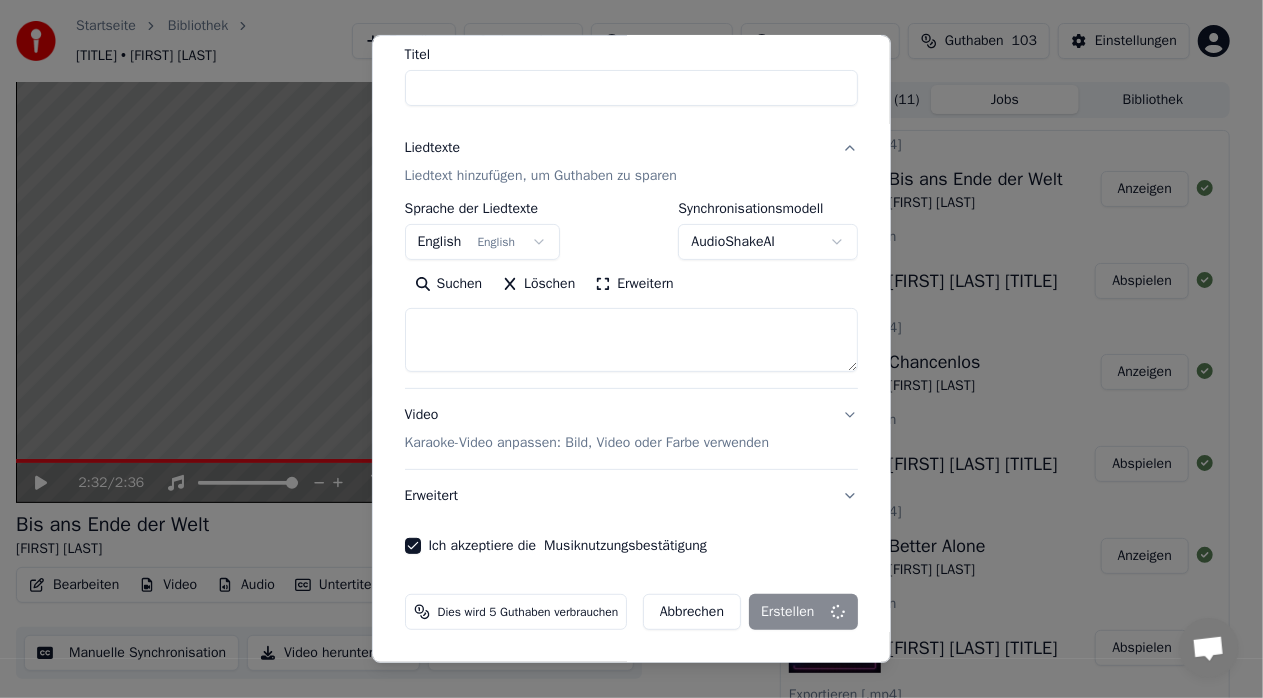 select 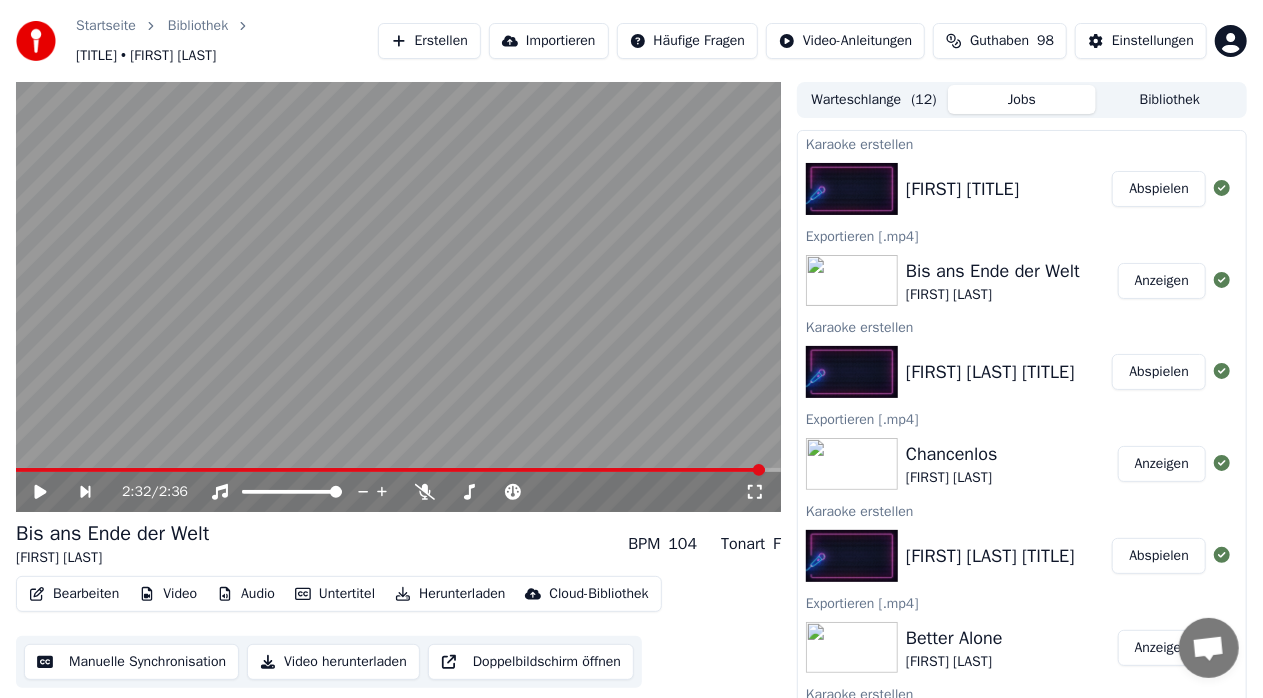 click on "Abspielen" at bounding box center [1159, 189] 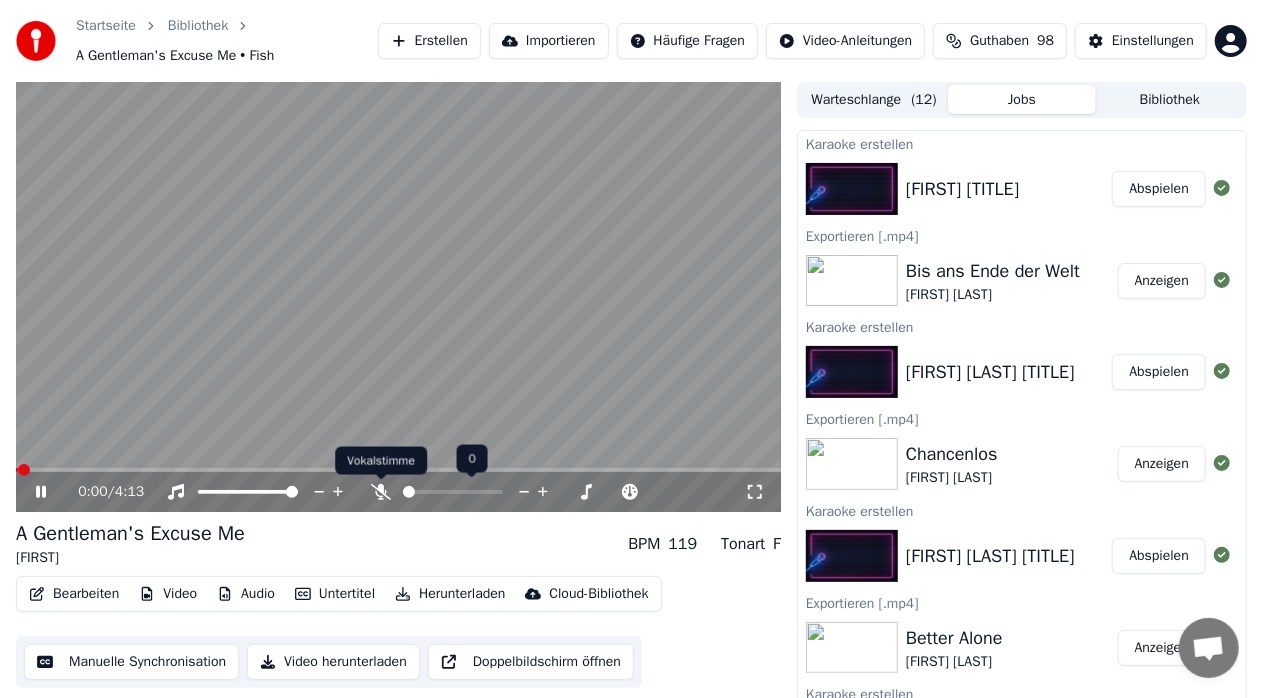 click 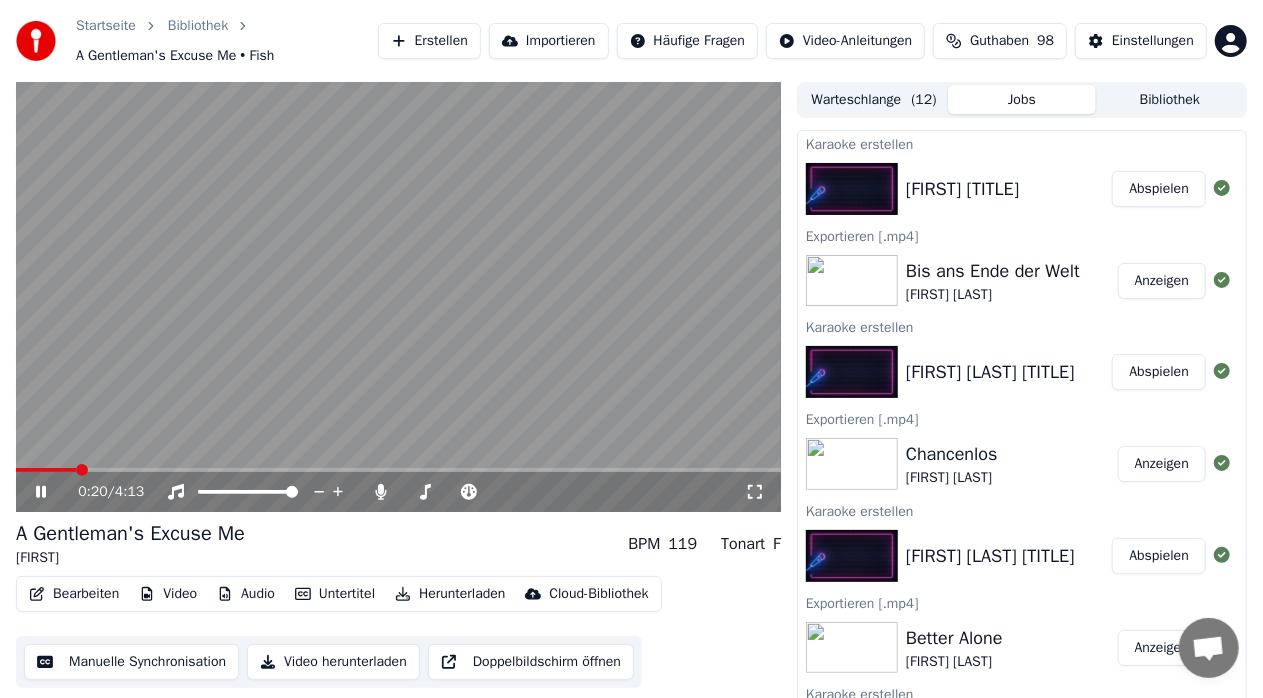 click at bounding box center (398, 470) 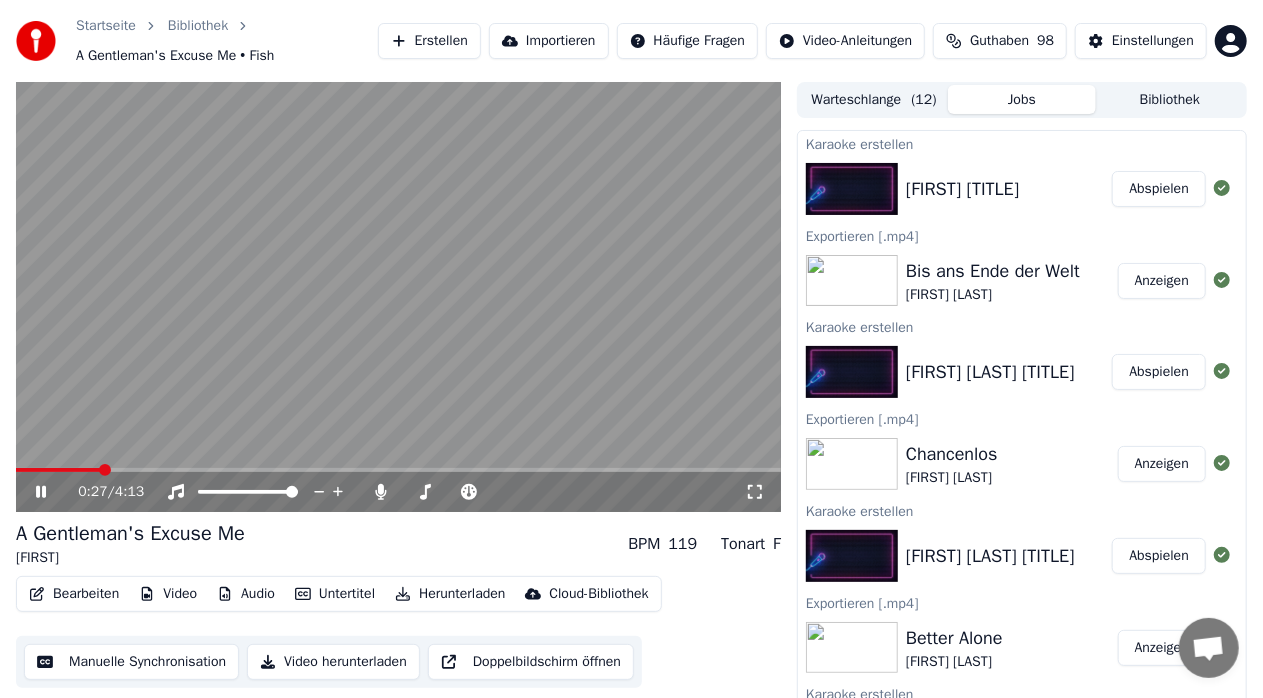 click 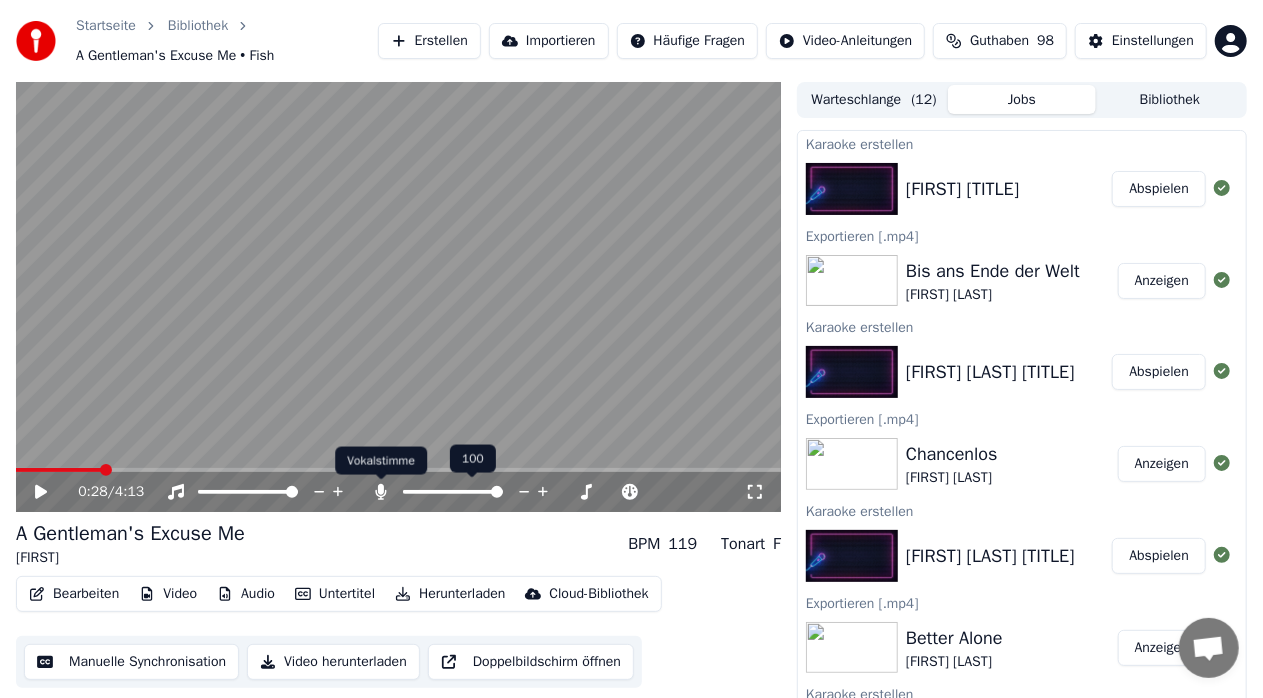 click 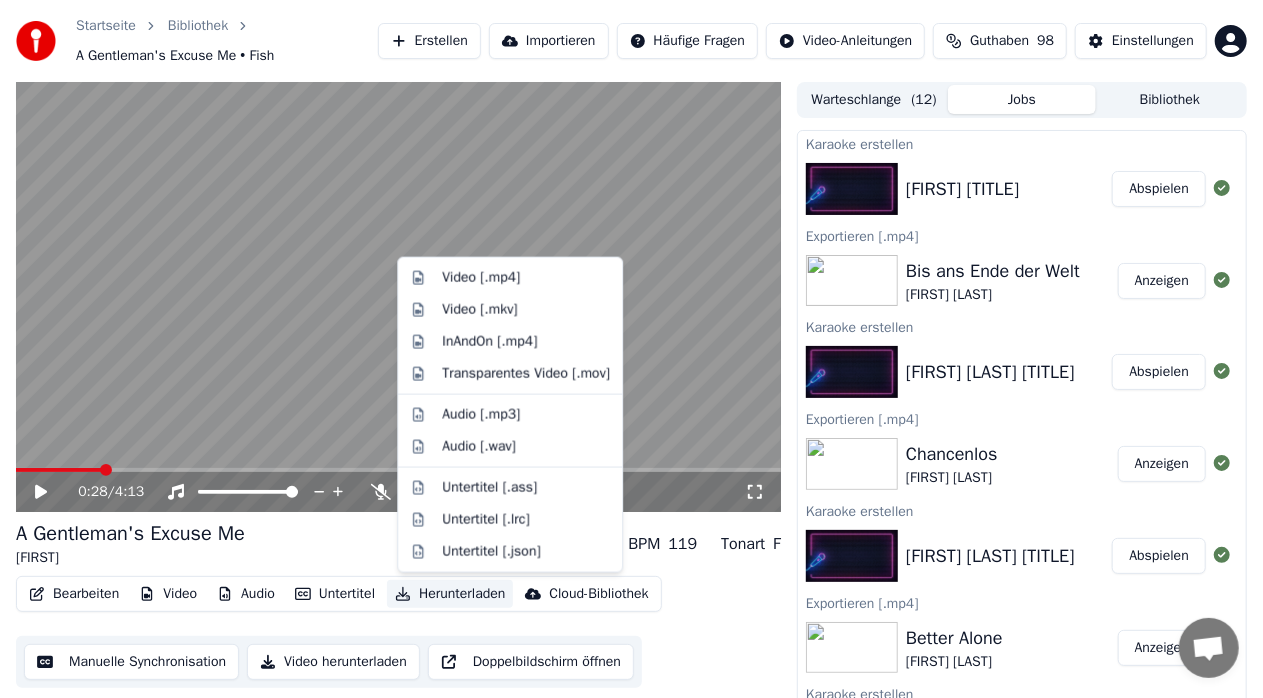 click on "Herunterladen" at bounding box center [450, 594] 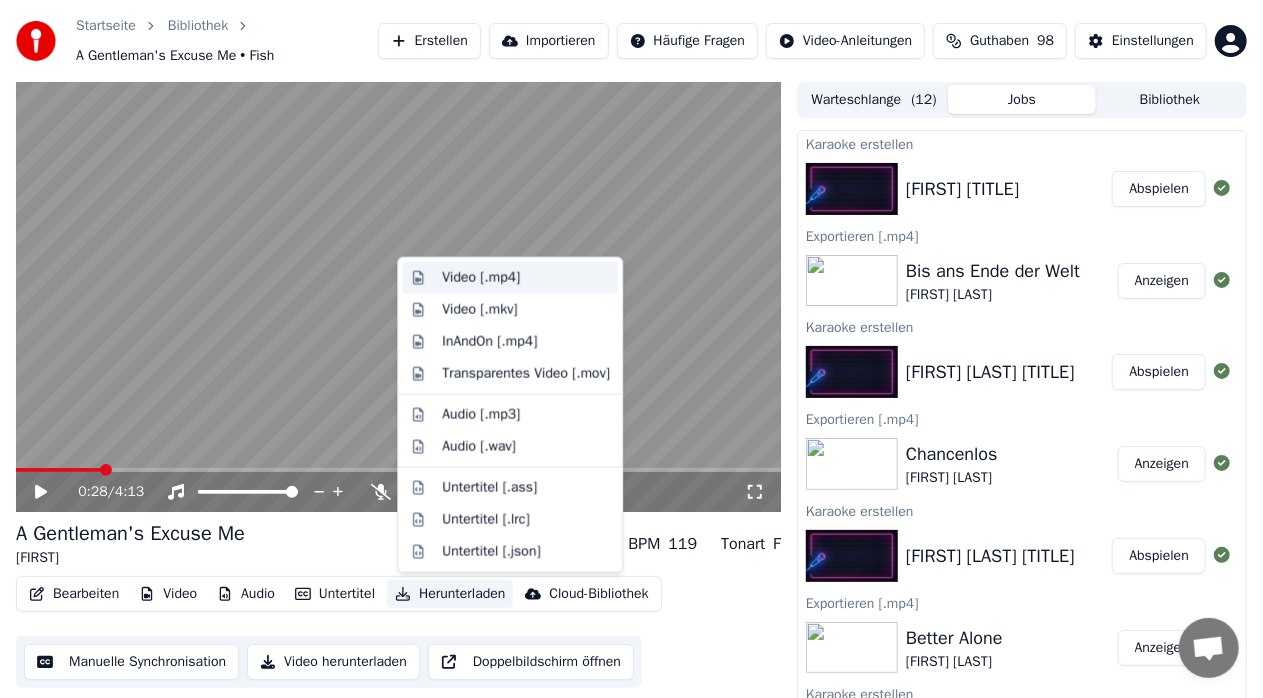 click on "Video [.mp4]" at bounding box center [481, 278] 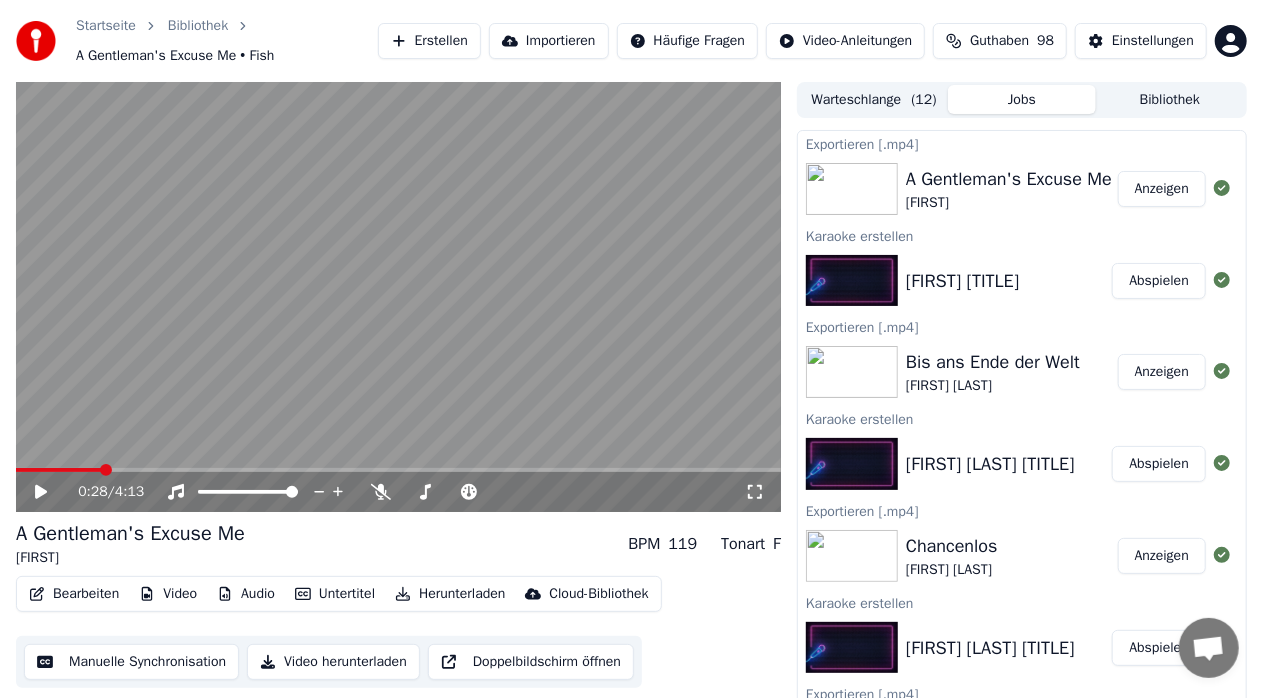 click on "Manuelle Synchronisation Video herunterladen Doppelbildschirm öffnen" at bounding box center (329, 662) 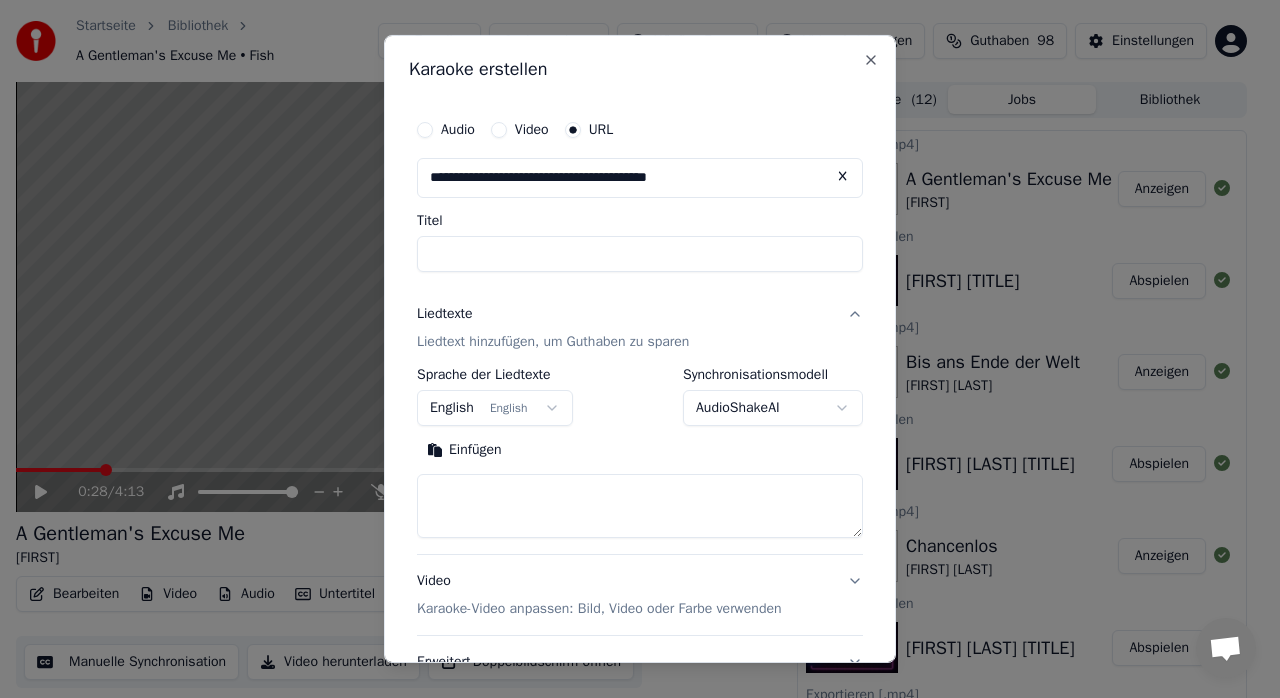 type on "**********" 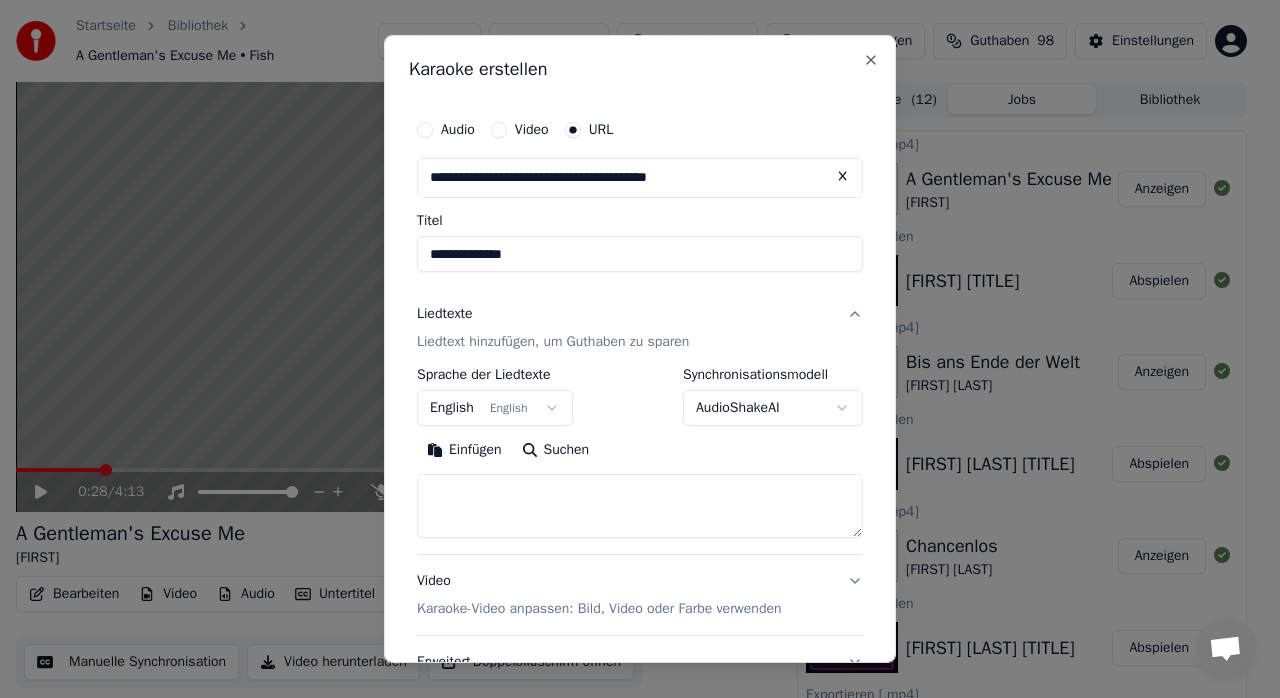 type on "**********" 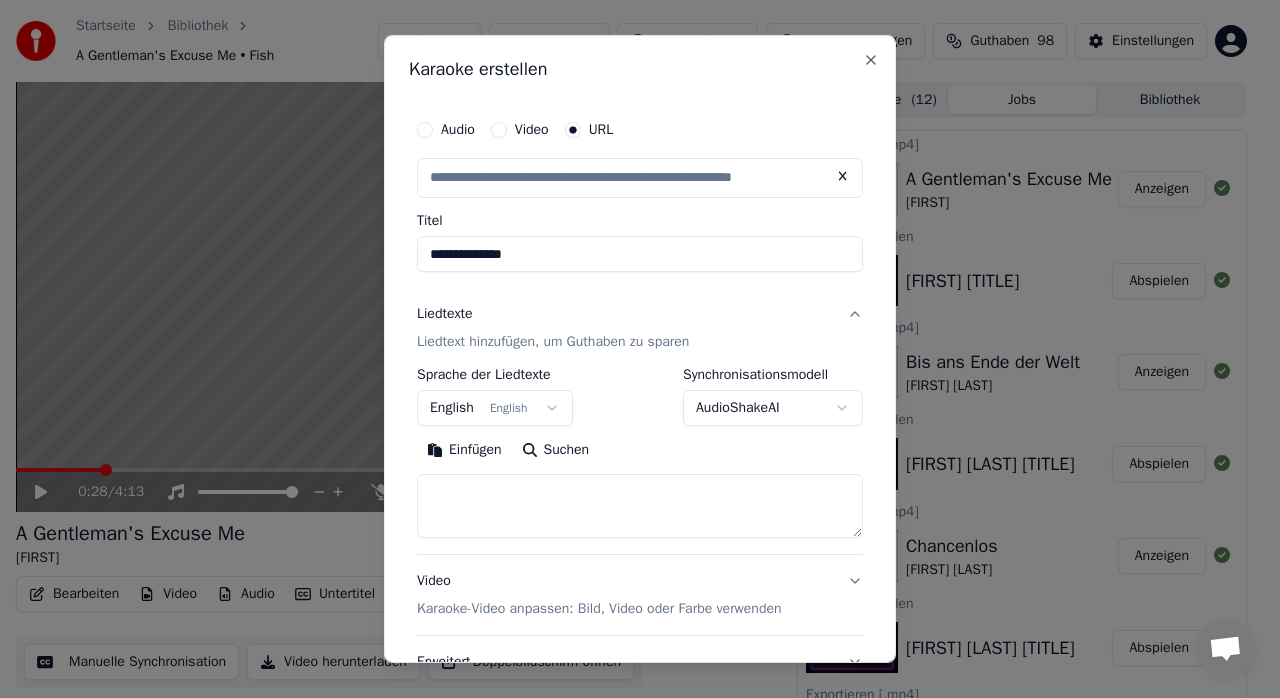 click on "**********" at bounding box center [640, 254] 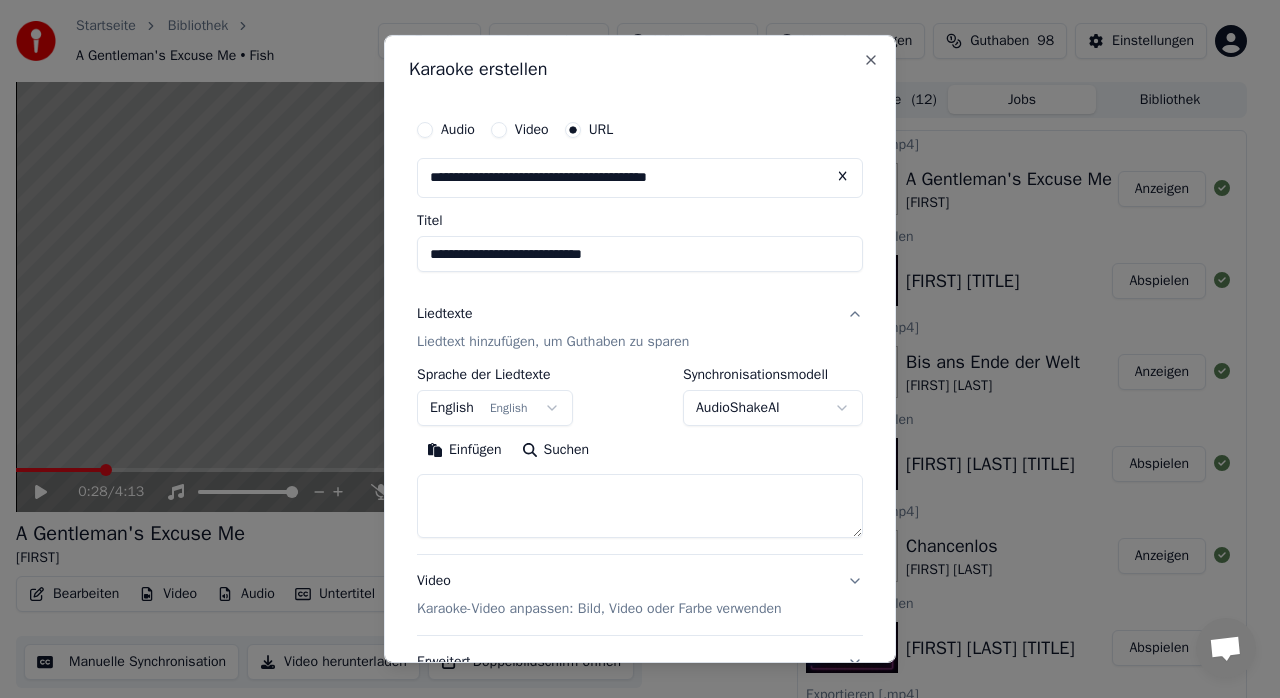 type on "**********" 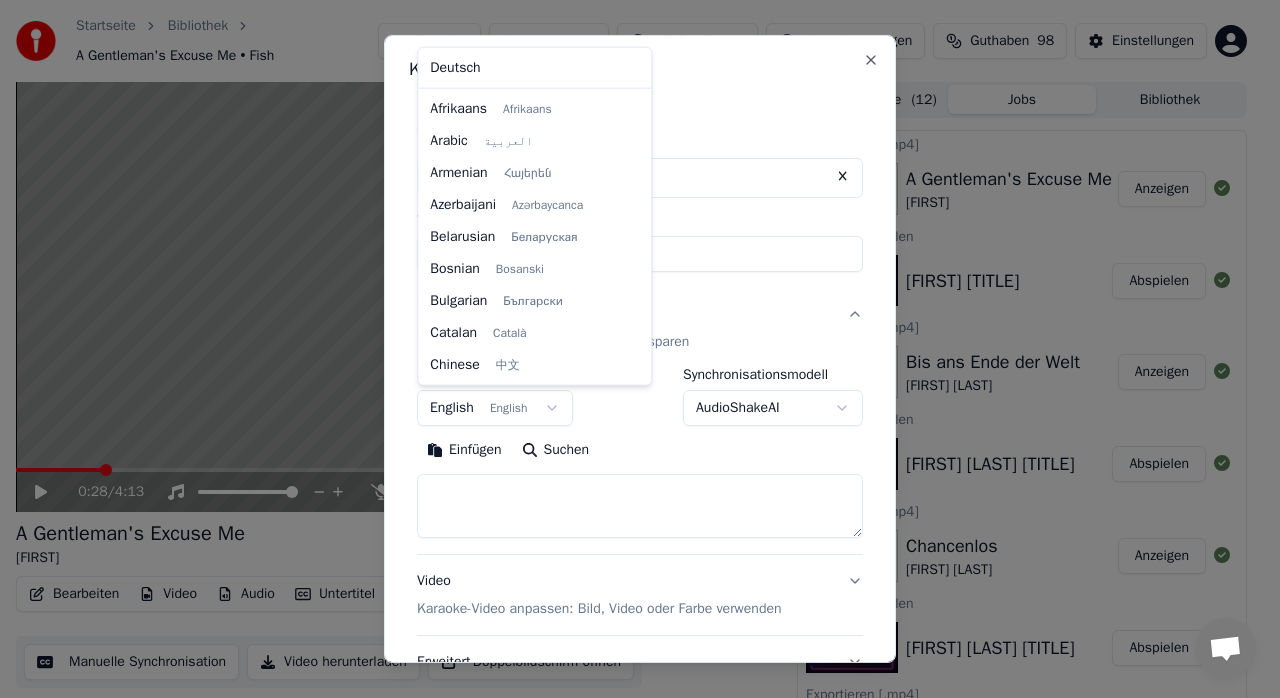 click on "Startseite Bibliothek [TITLE] • [FIRST] Erstellen Importieren Häufige Fragen Video-Anleitungen Guthaben 98 Einstellungen 0:28  /  4:13 [TITLE] • [FIRST] BPM 119 Tonart F Bearbeiten Video Audio Untertitel Herunterladen Cloud-Bibliothek Manuelle Synchronisation Video herunterladen Doppelbildschirm öffnen Warteschlange ( 12 ) Jobs Bibliothek Exportieren [.mp4] [TITLE] • [FIRST] Anzeigen Karaoke erstellen [FIRST] [TITLE] Abspielen Exportieren [.mp4] Bis ans Ende der Welt [FIRST] [LAST] Anzeigen Karaoke erstellen [FIRST] [LAST] Bis ans Ende der Welt Abspielen Exportieren [.mp4] Chancenlos [FIRST] [LAST] Anzeigen Karaoke erstellen [FIRST] [LAST] Chancenlos Abspielen Exportieren [.mp4] Better Alone [FIRST] [LAST] Anzeigen Karaoke erstellen [FIRST] [LAST] Better Alone Abspielen Exportieren [.mp4] Time Will Heal [FIRST] [LAST] Anzeigen Karaoke erstellen [FIRST] [LAST] Time Will Heal Abspielen Exportieren [.mp4] [TITLE] [TITLE]" at bounding box center [631, 349] 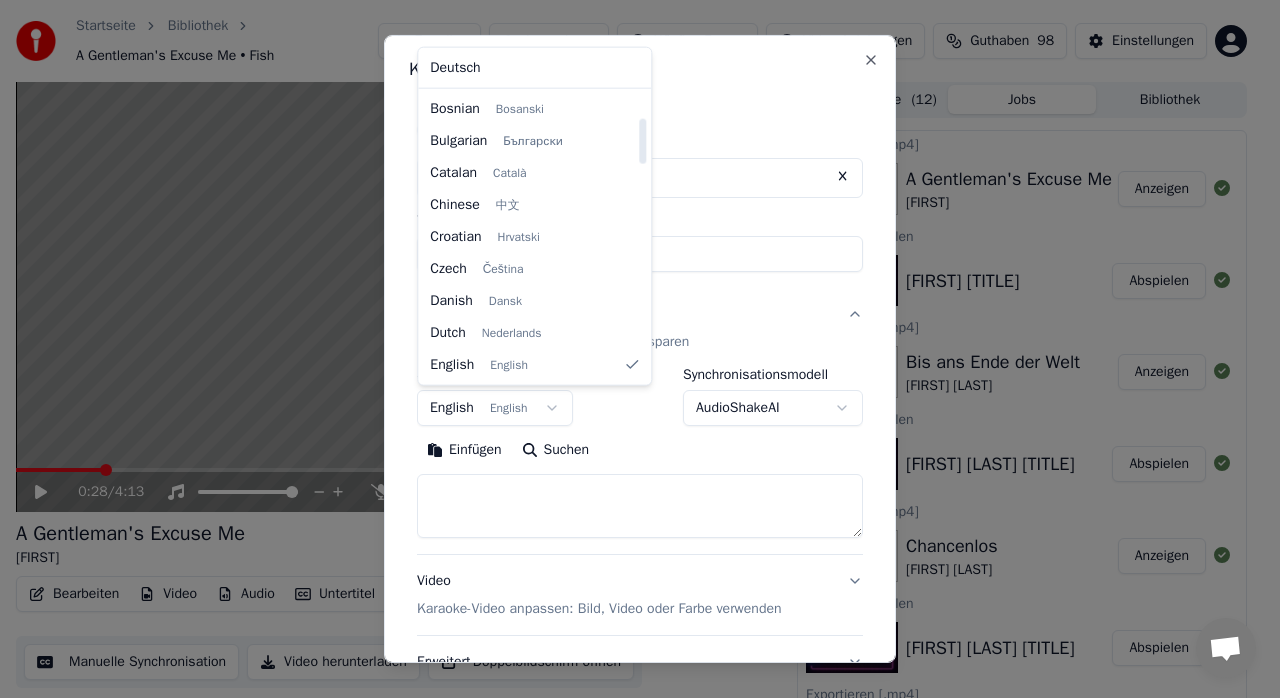 select on "**" 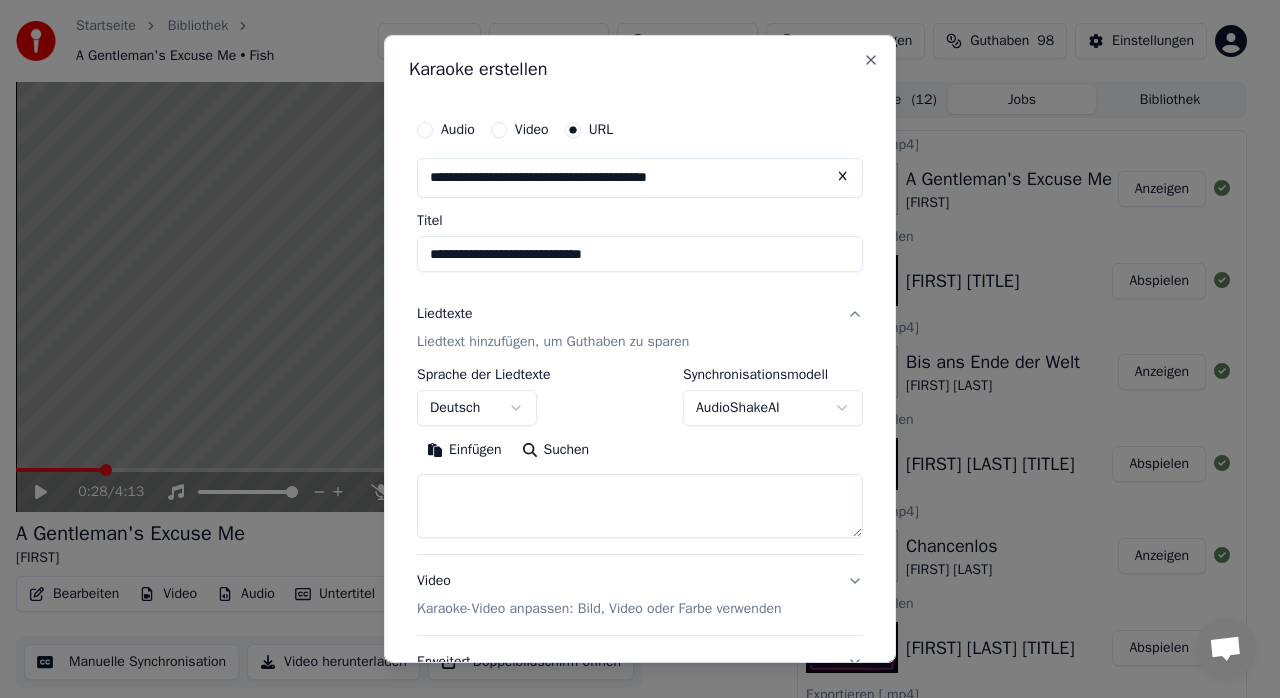 click at bounding box center [640, 506] 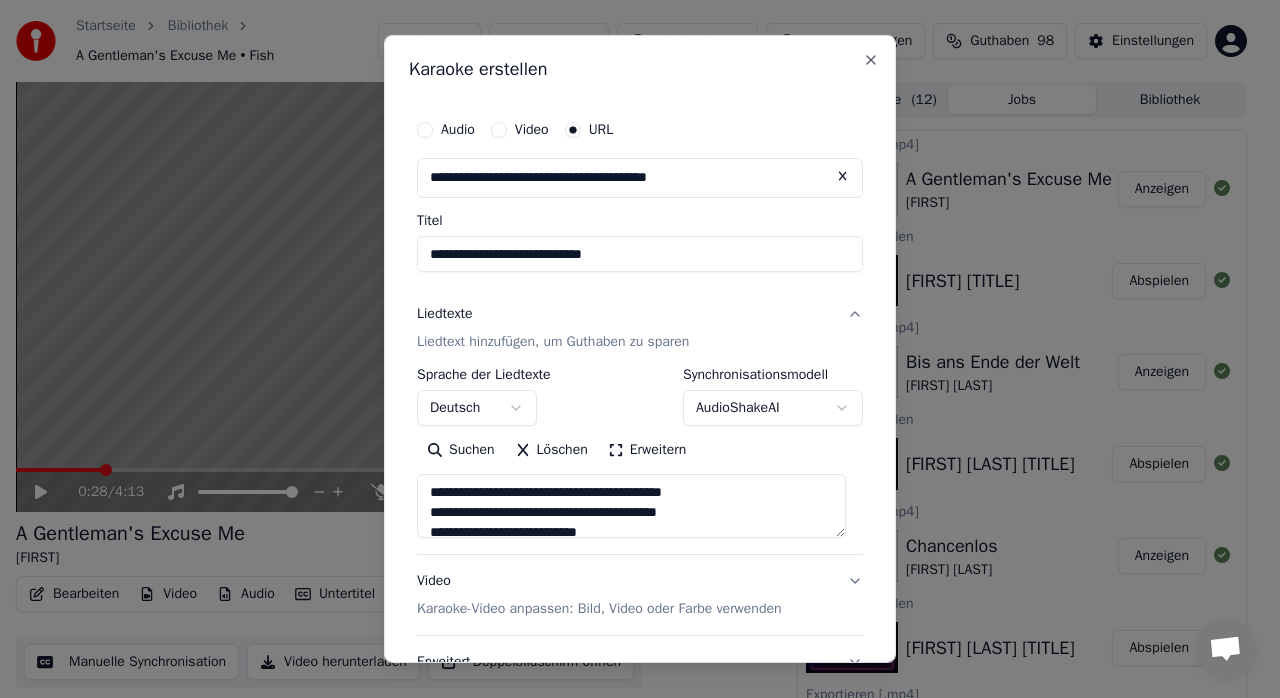scroll, scrollTop: 166, scrollLeft: 0, axis: vertical 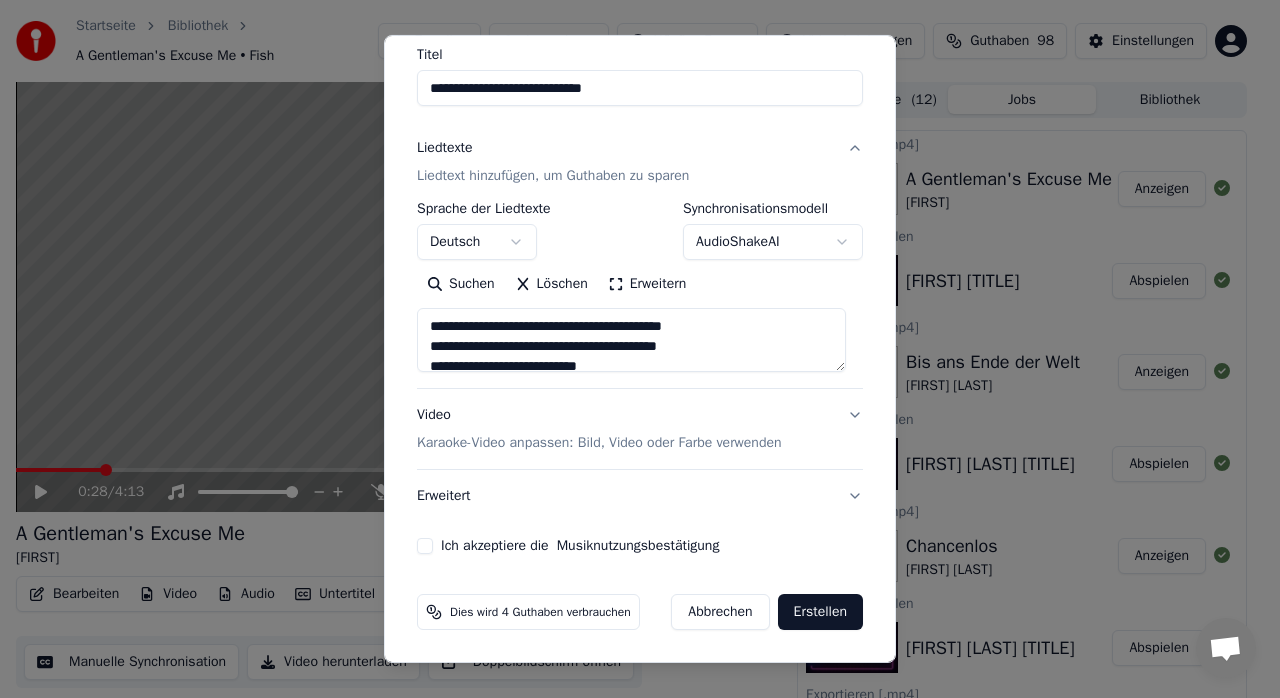click on "Ich akzeptiere die   Musiknutzungsbestätigung" at bounding box center [425, 546] 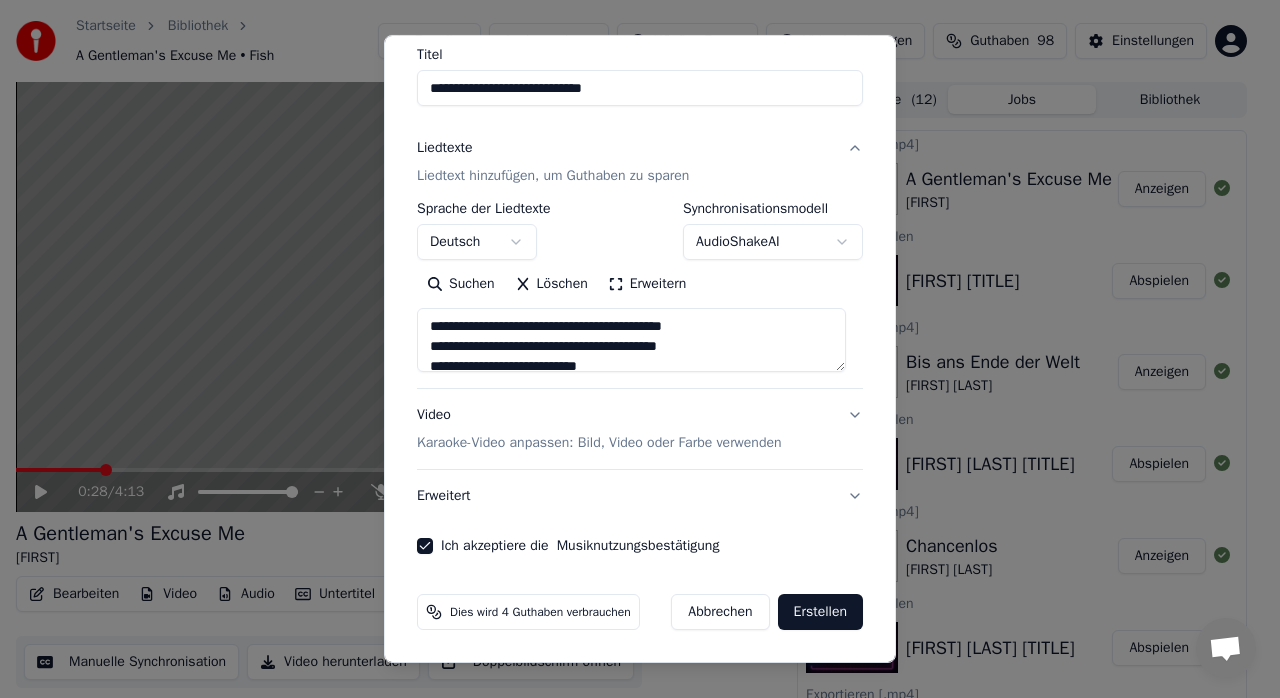 click on "Erstellen" at bounding box center (820, 612) 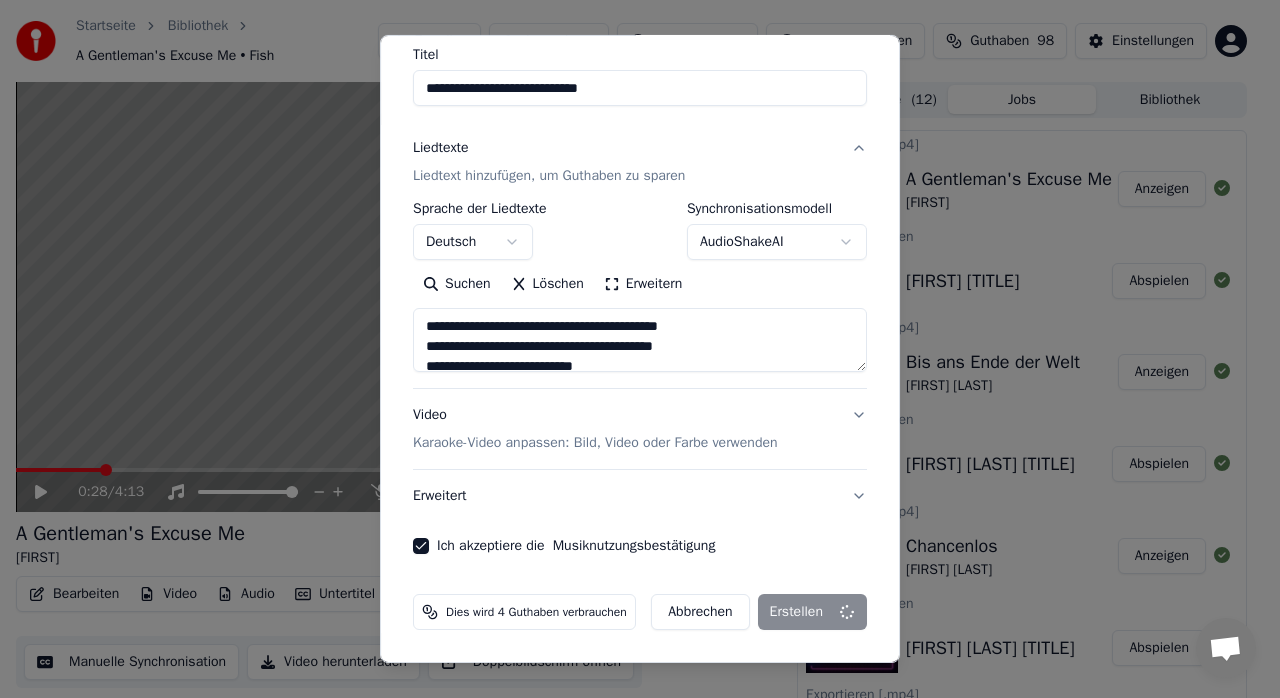 type on "**********" 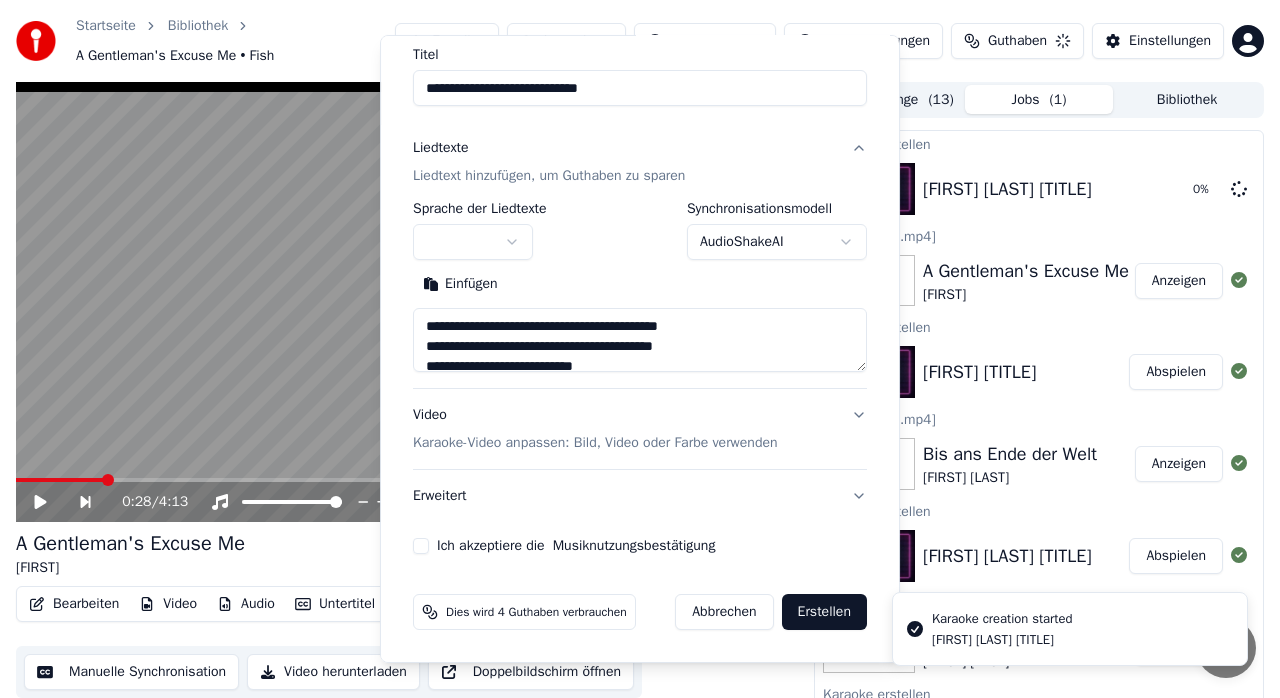 type 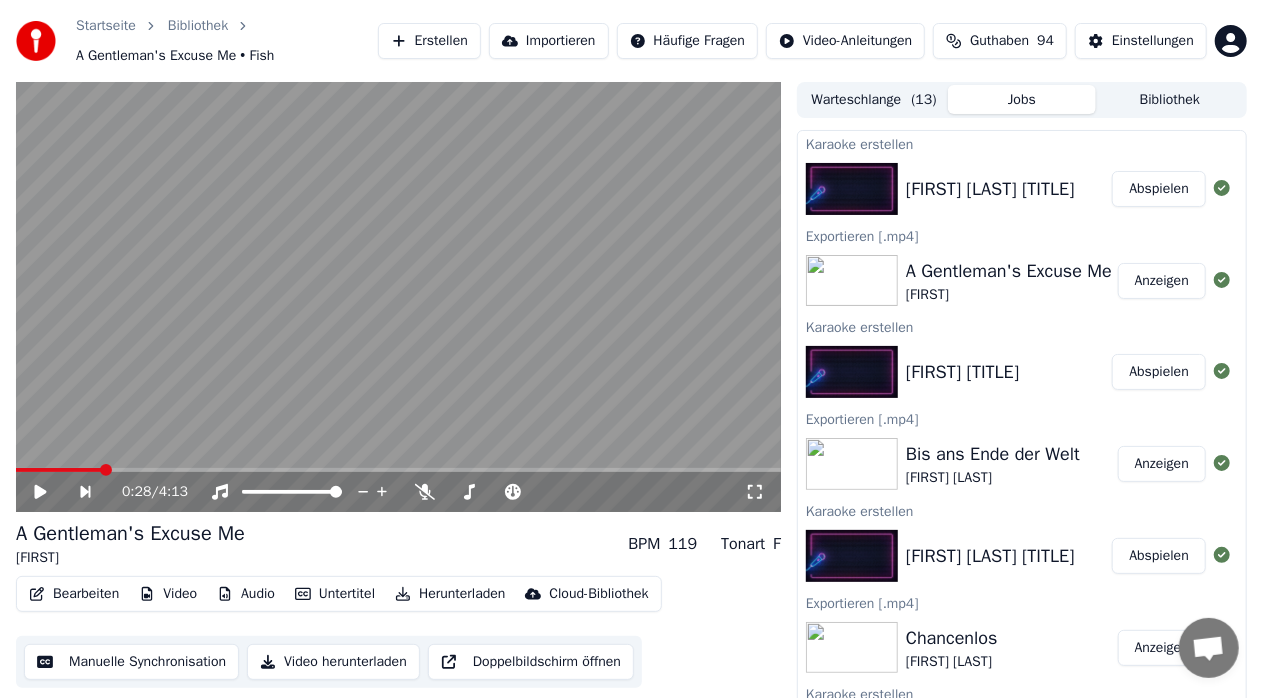 click on "Abspielen" at bounding box center [1159, 189] 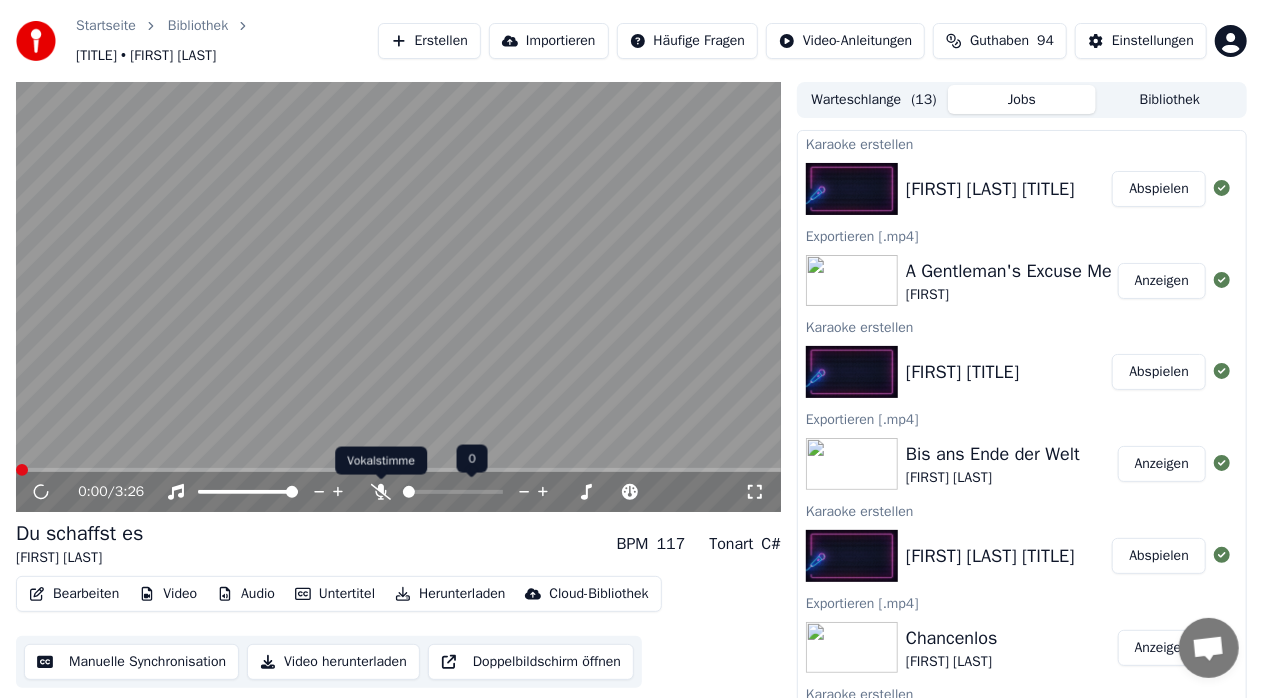 click 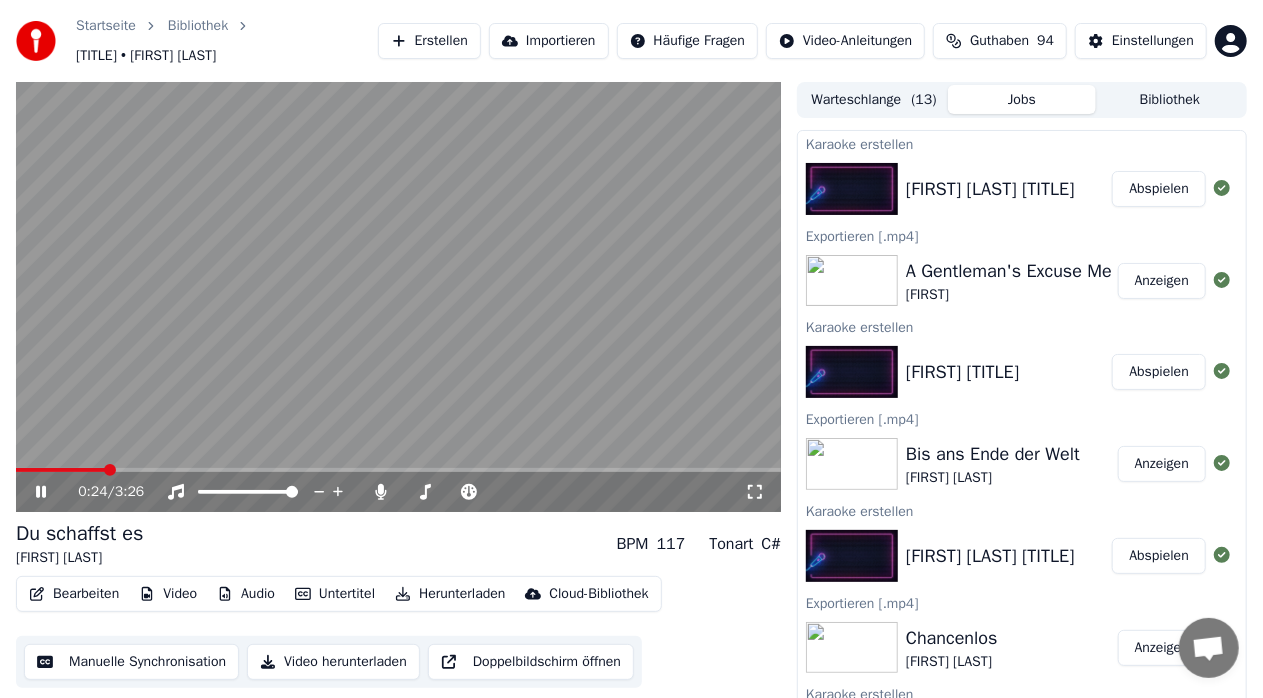 click at bounding box center [398, 470] 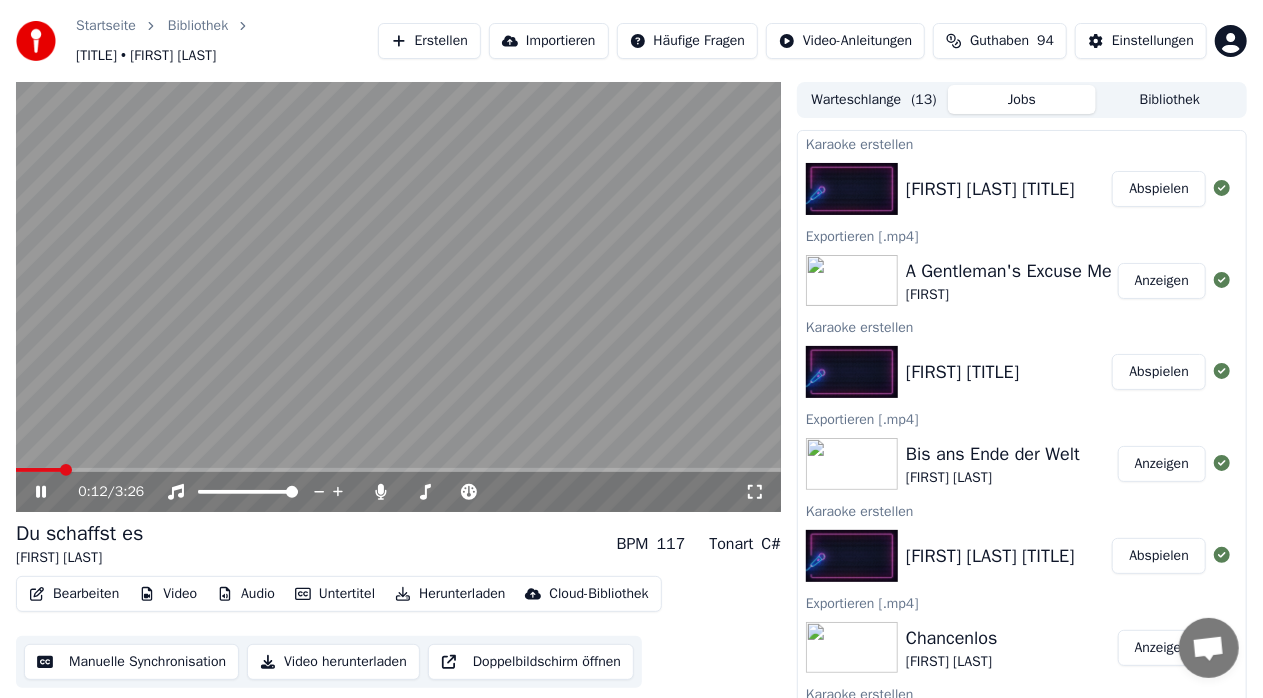 click at bounding box center [38, 470] 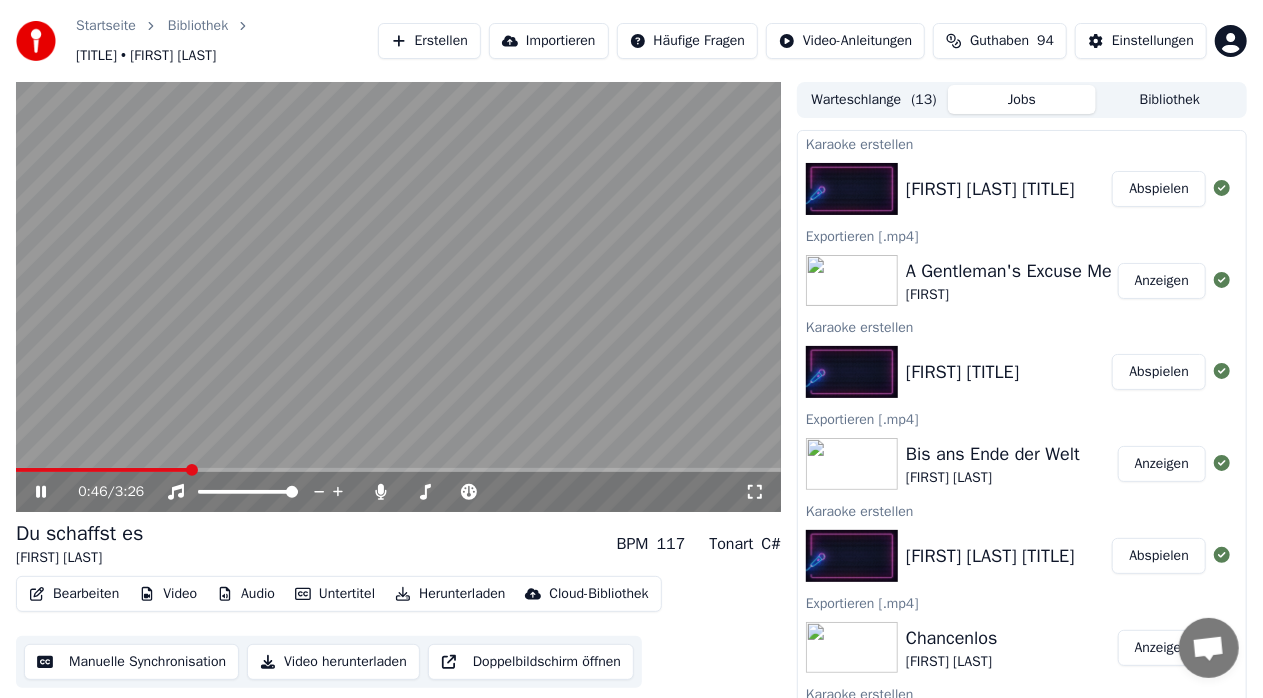 click at bounding box center [102, 470] 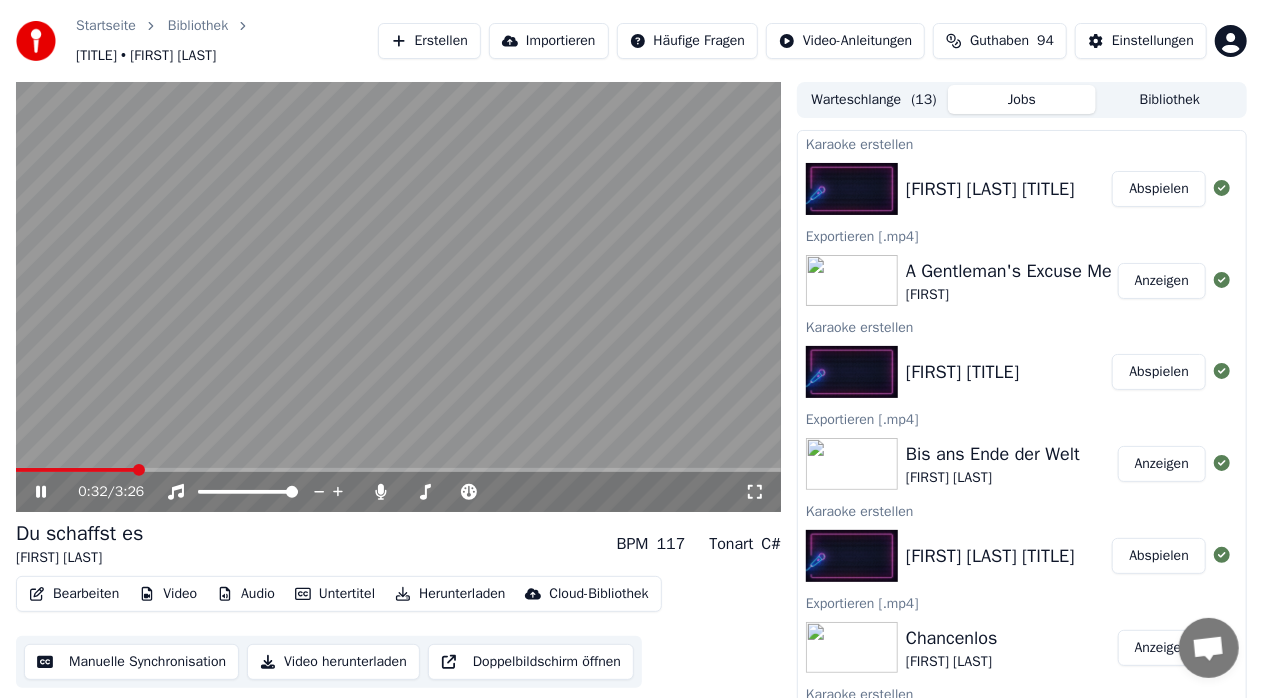 click at bounding box center (75, 470) 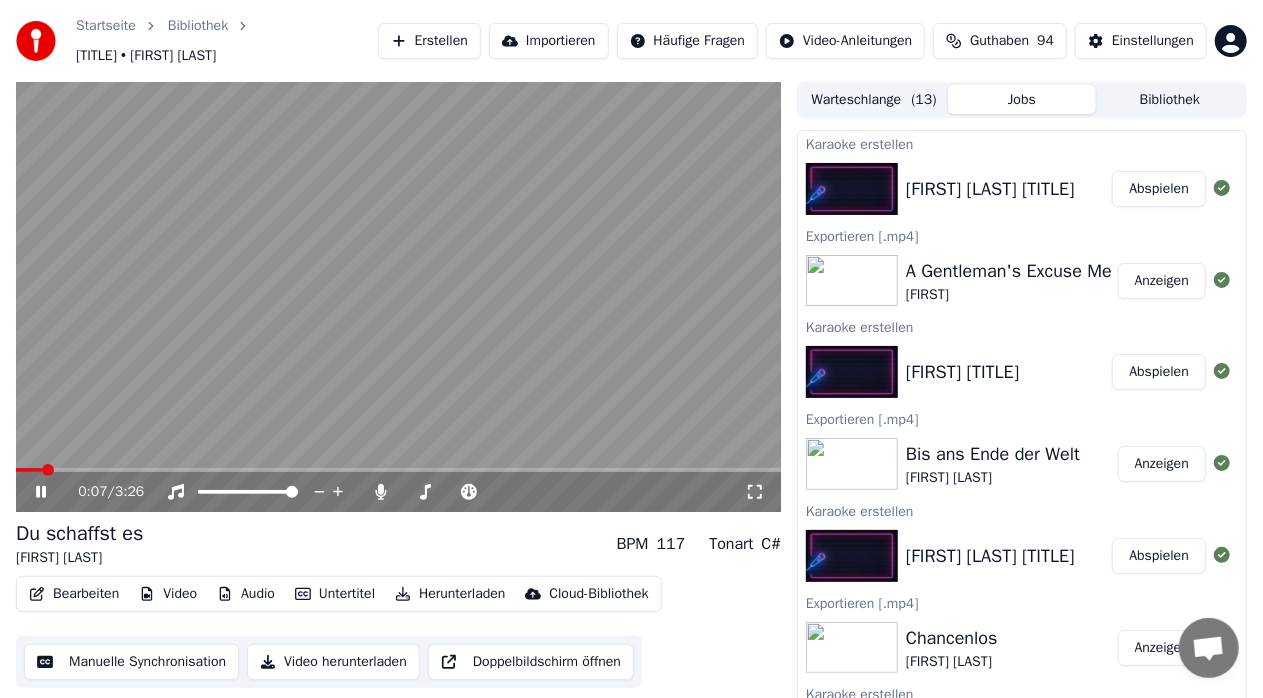 click at bounding box center [29, 470] 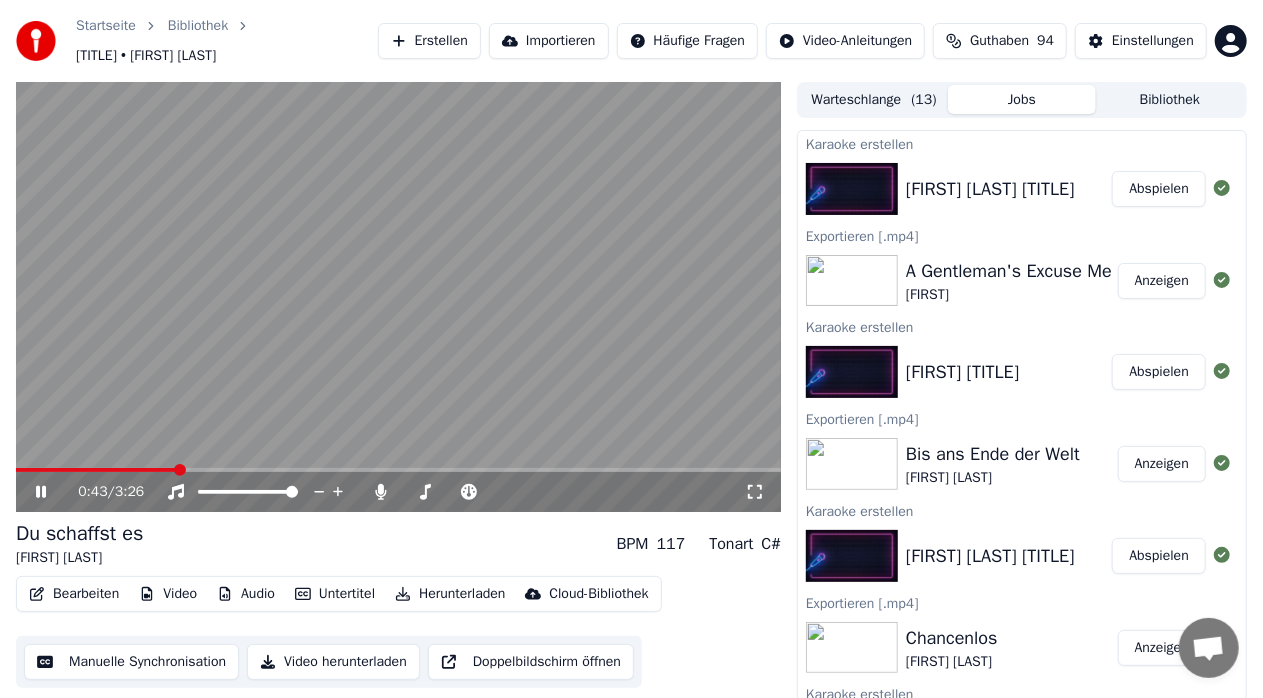 click 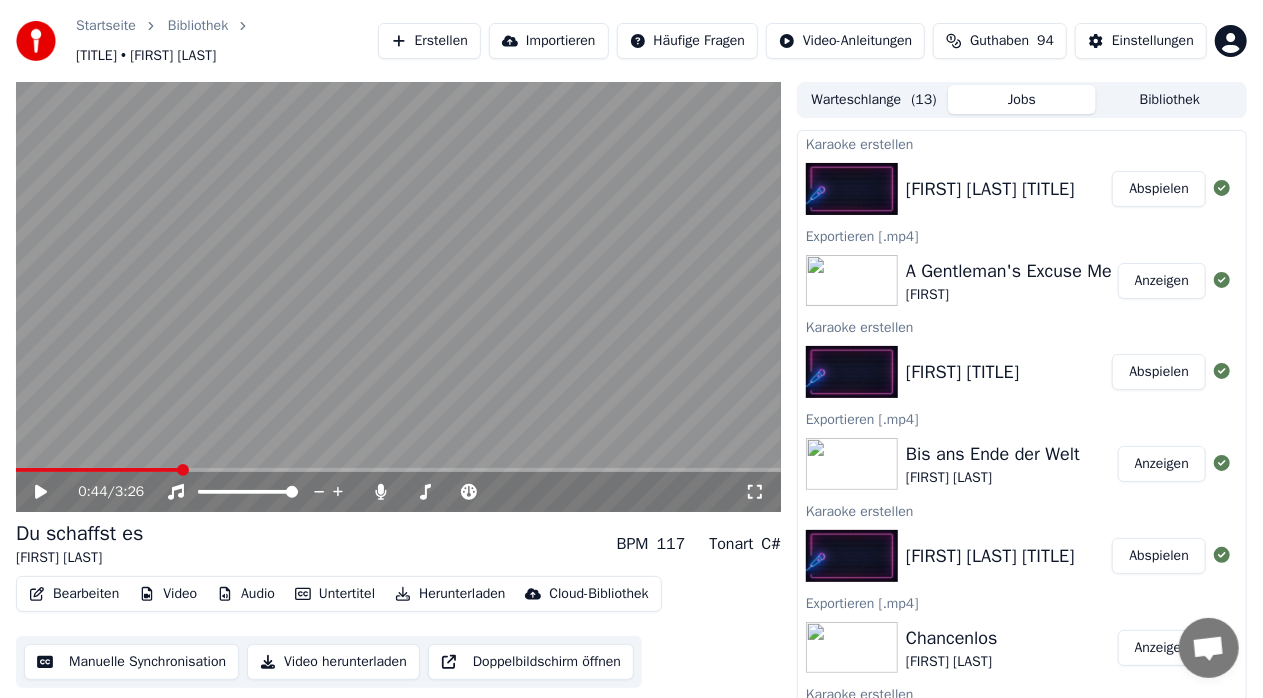click 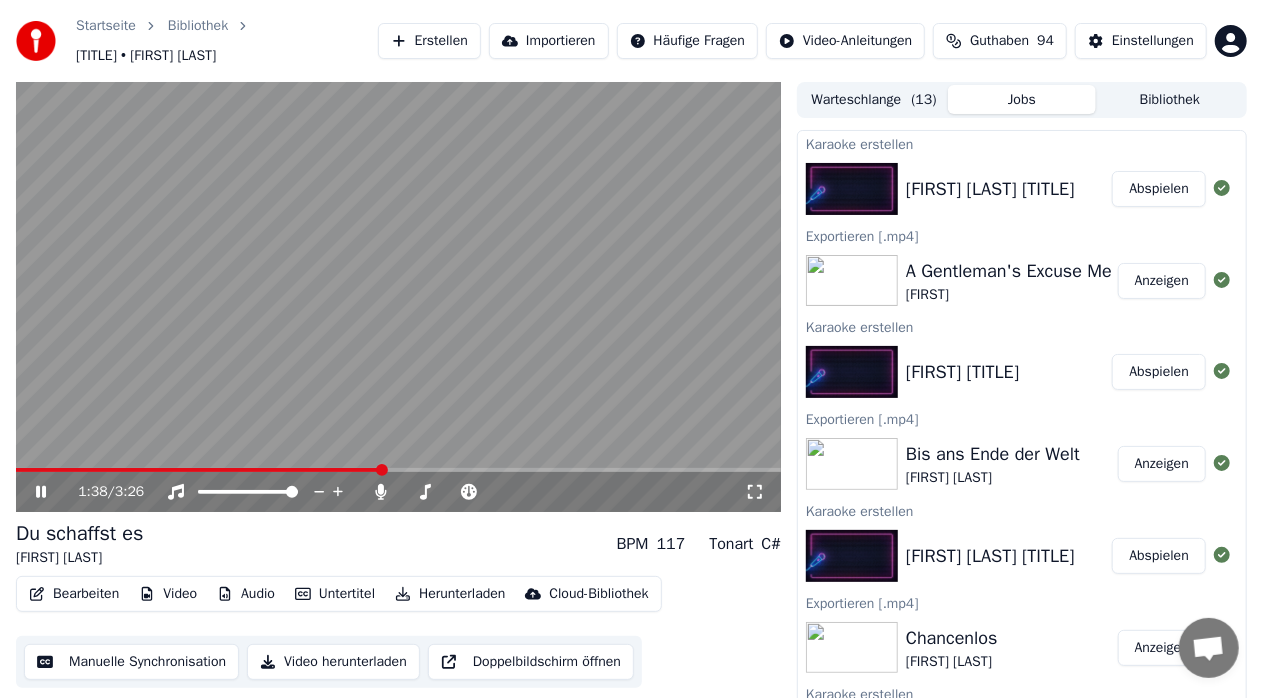 drag, startPoint x: 42, startPoint y: 492, endPoint x: 558, endPoint y: 389, distance: 526.1796 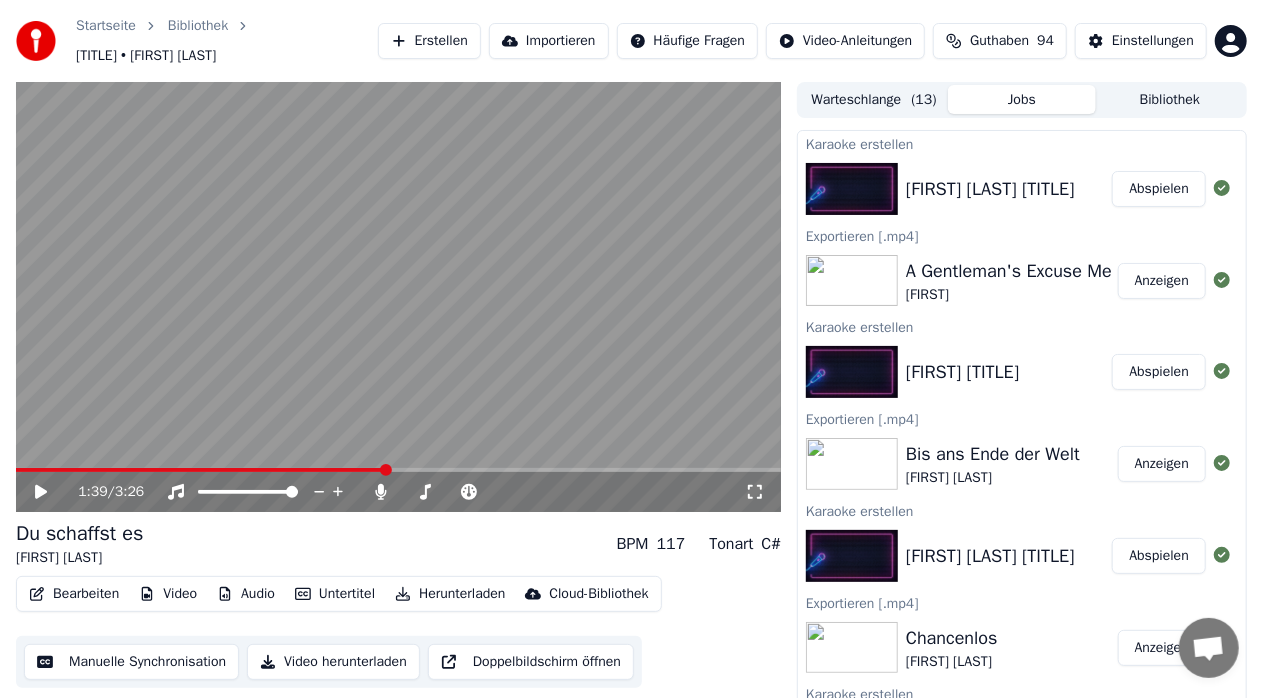 click at bounding box center (398, 297) 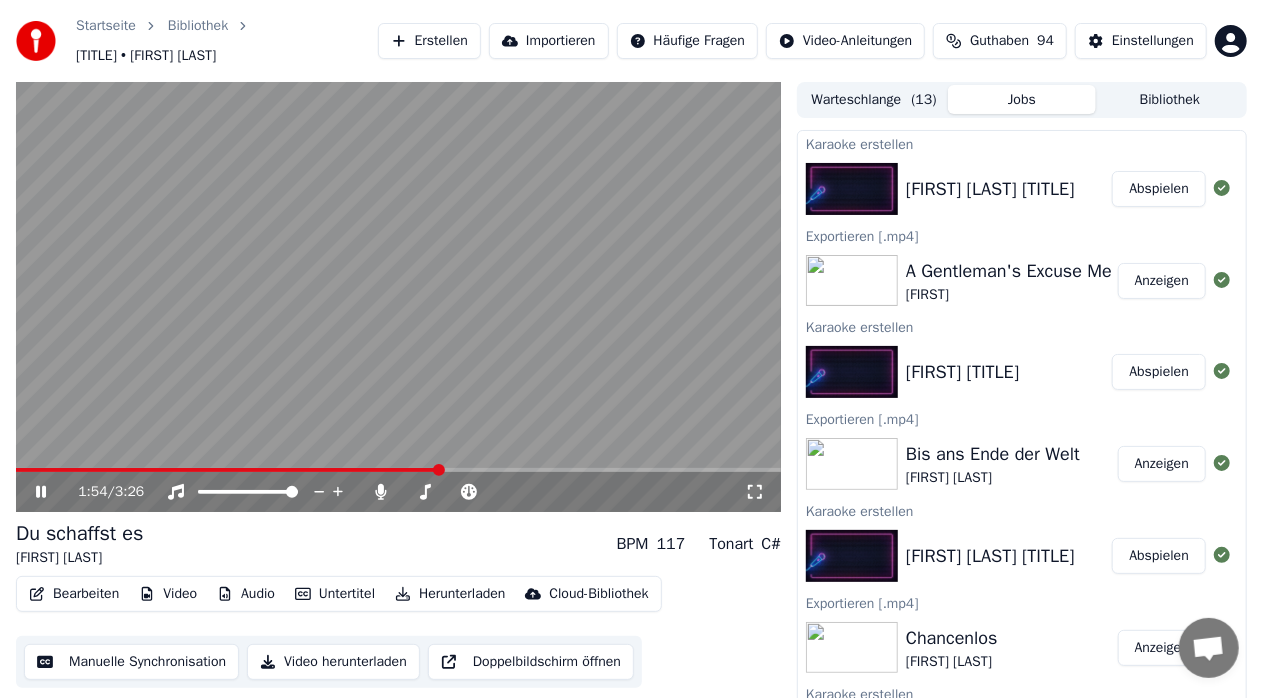 click at bounding box center (398, 470) 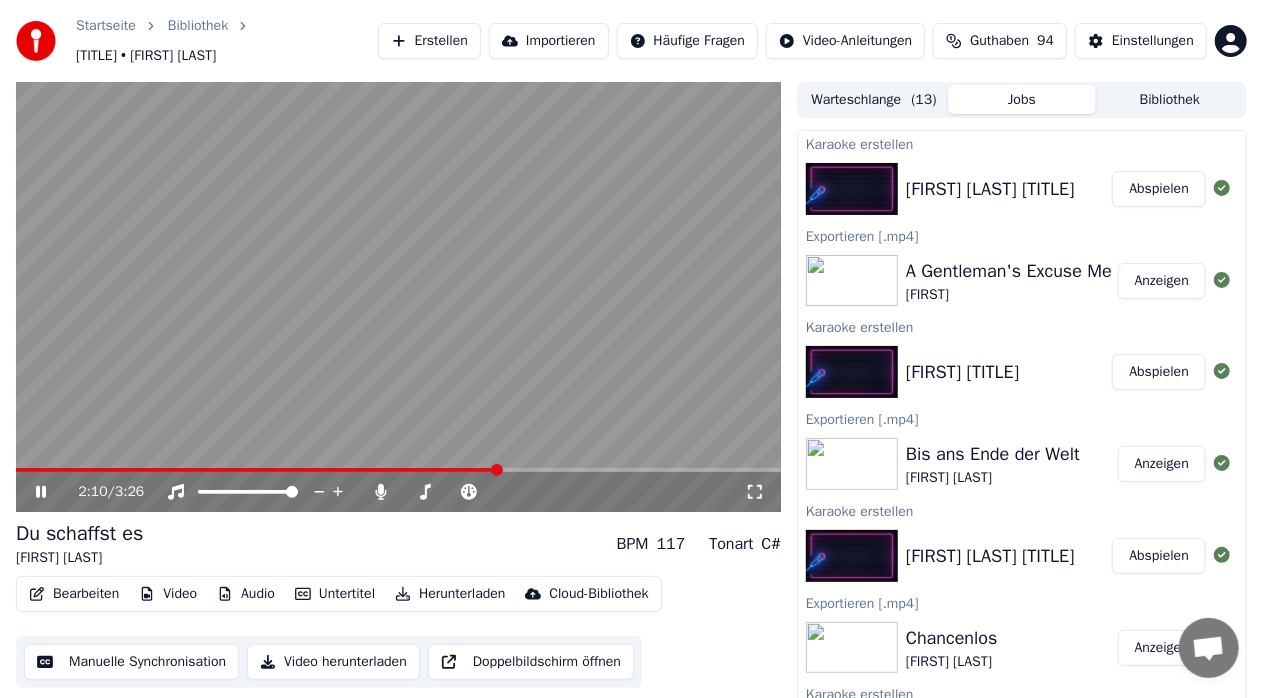click at bounding box center (398, 470) 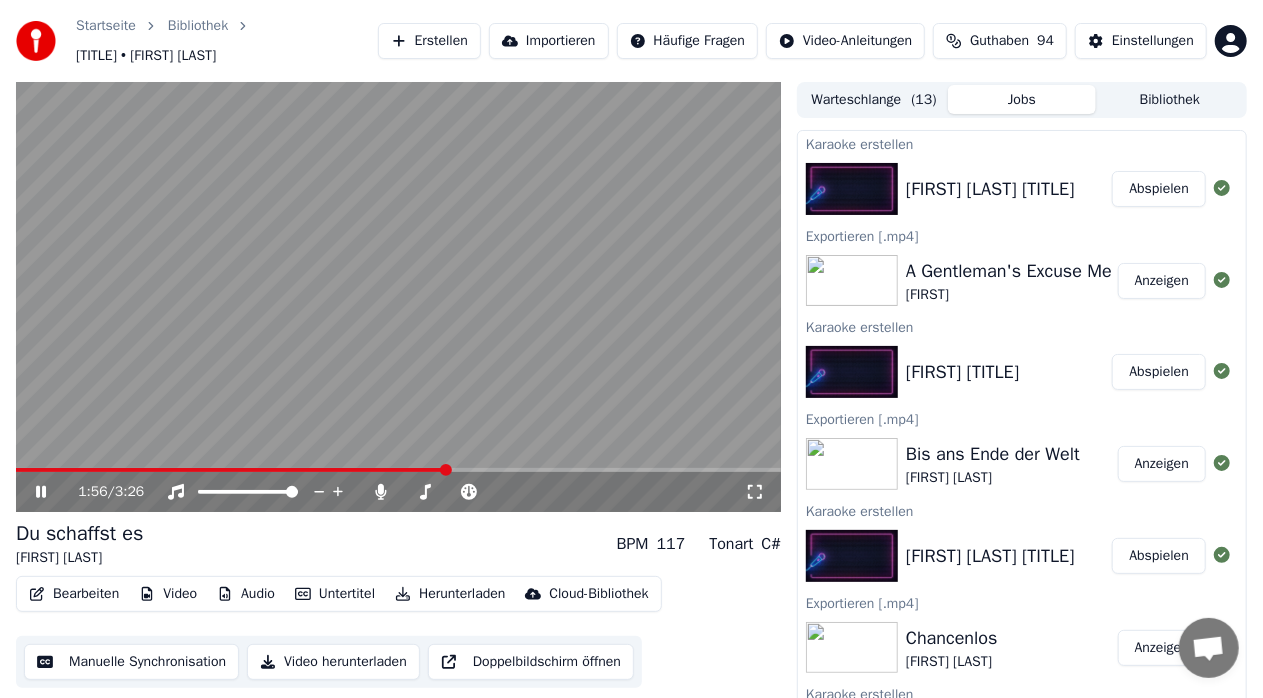 click at bounding box center [231, 470] 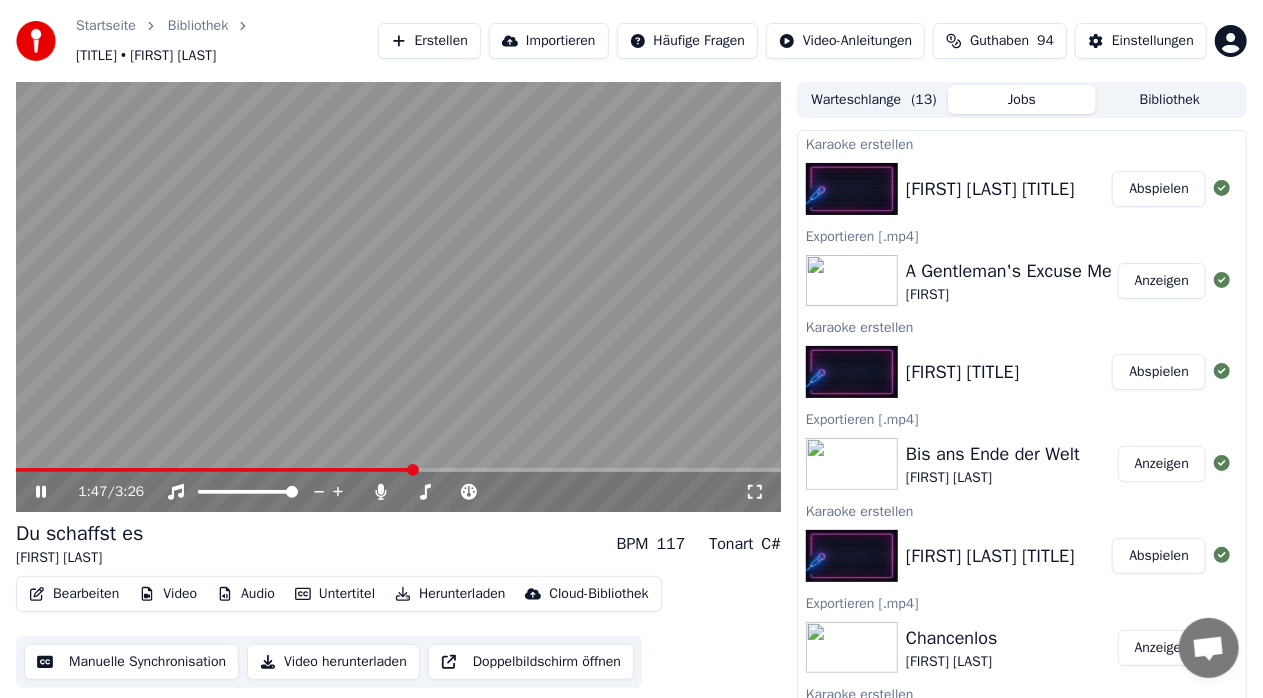 click at bounding box center (214, 470) 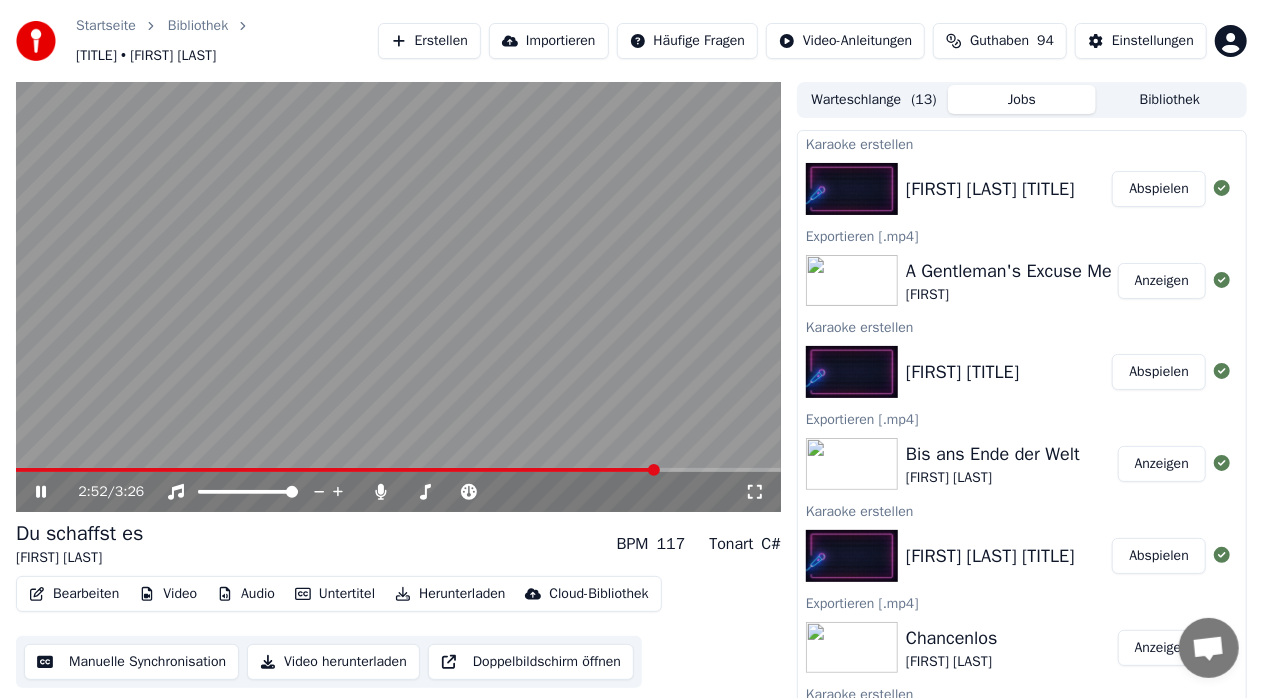 click 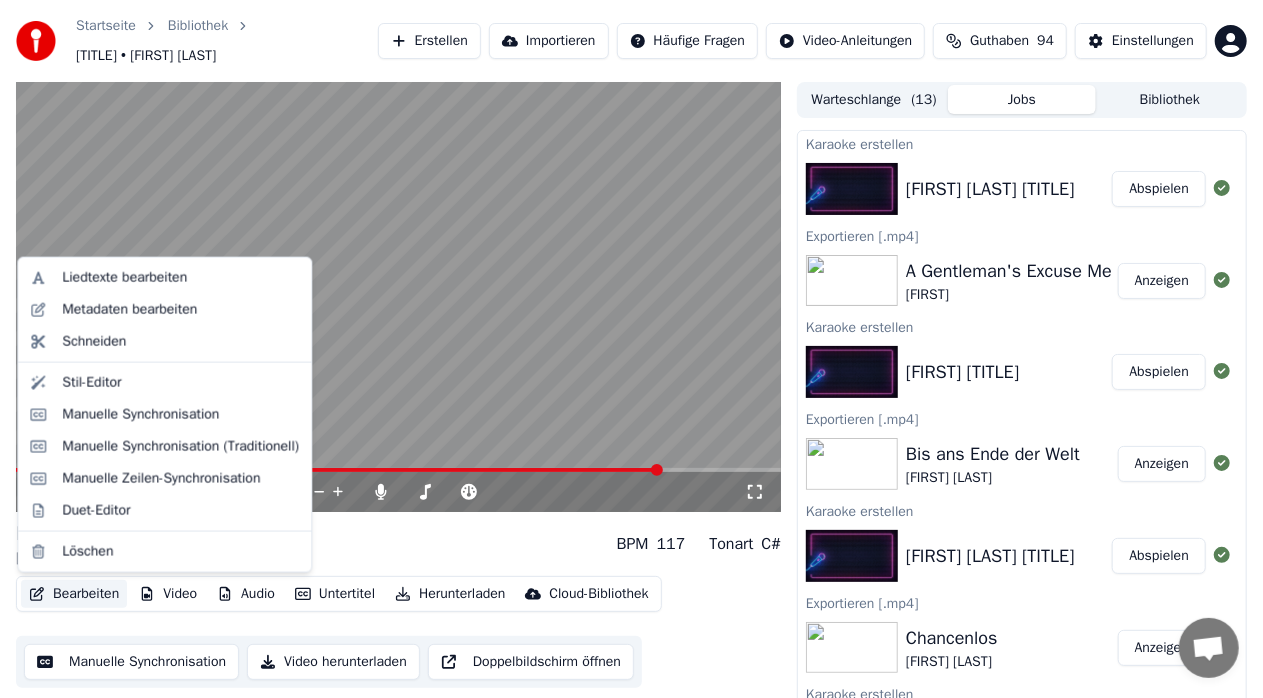 click on "Bearbeiten" at bounding box center (74, 594) 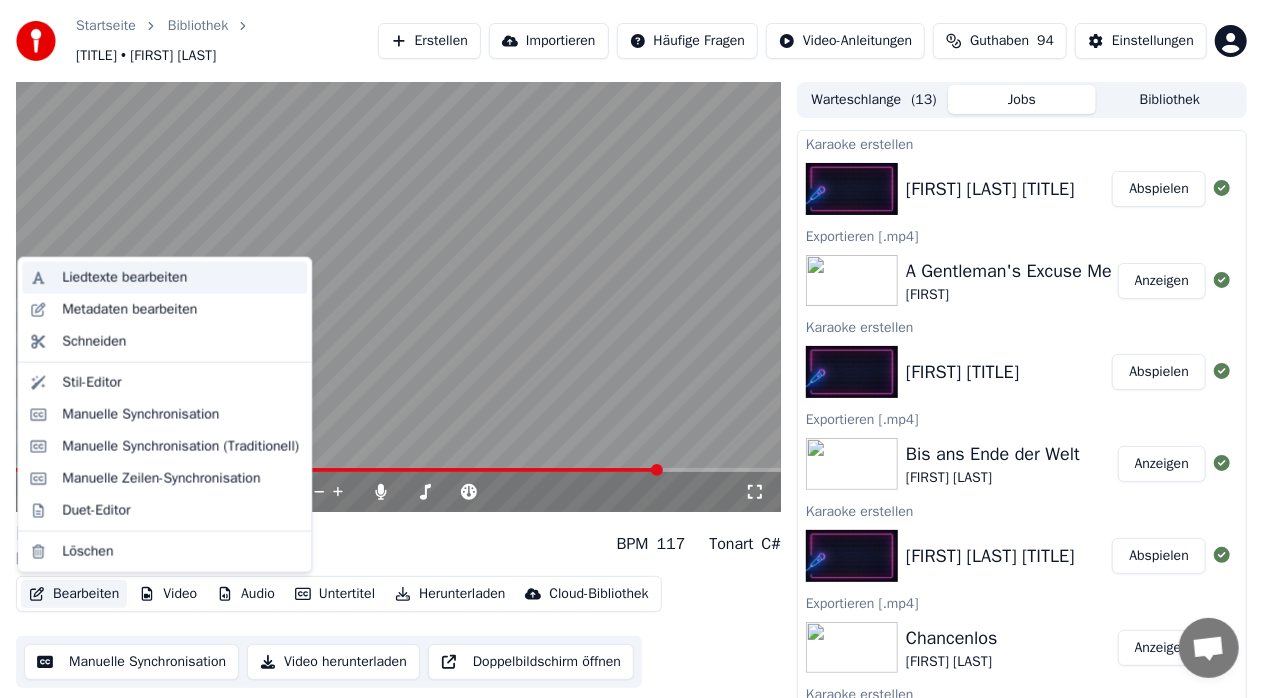 click on "Liedtexte bearbeiten" at bounding box center (164, 278) 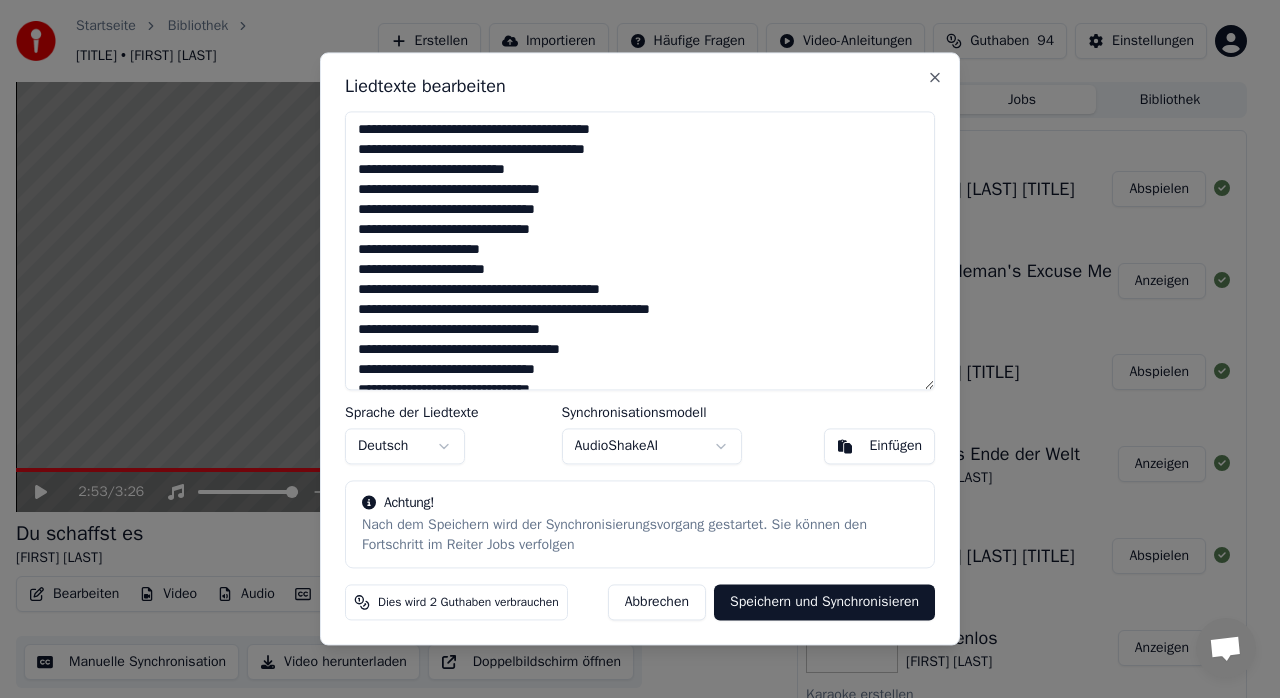 click at bounding box center (640, 250) 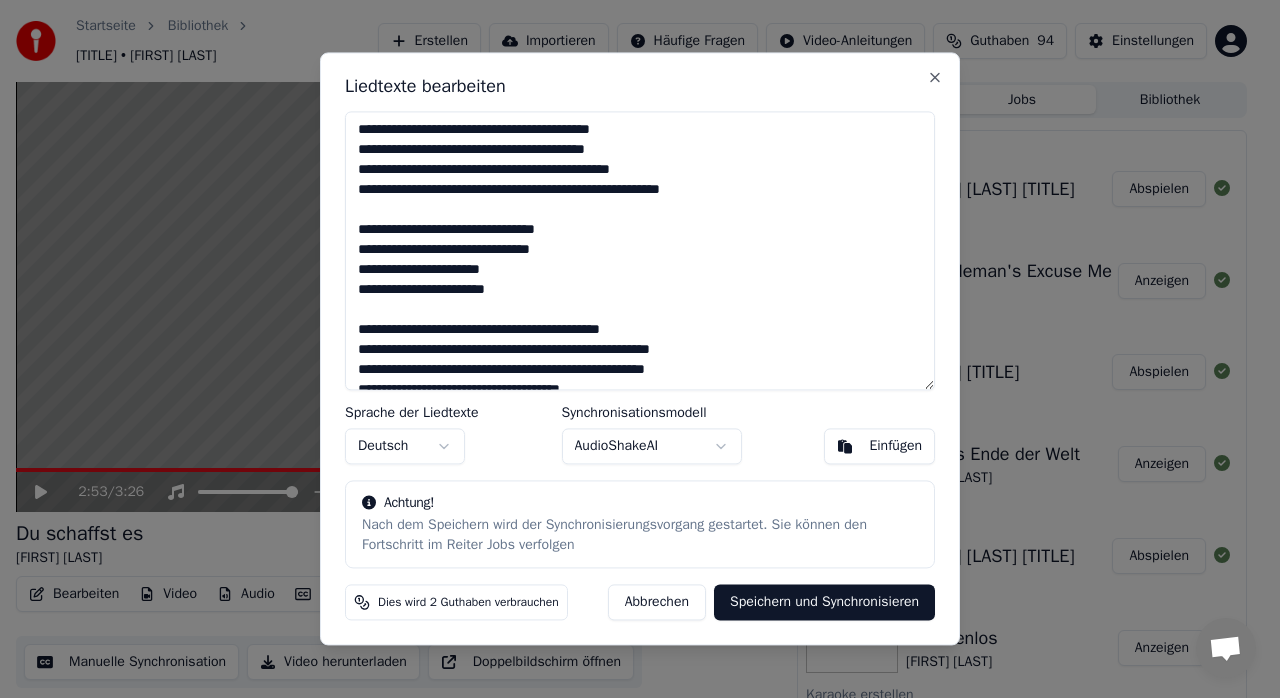 scroll, scrollTop: 729, scrollLeft: 0, axis: vertical 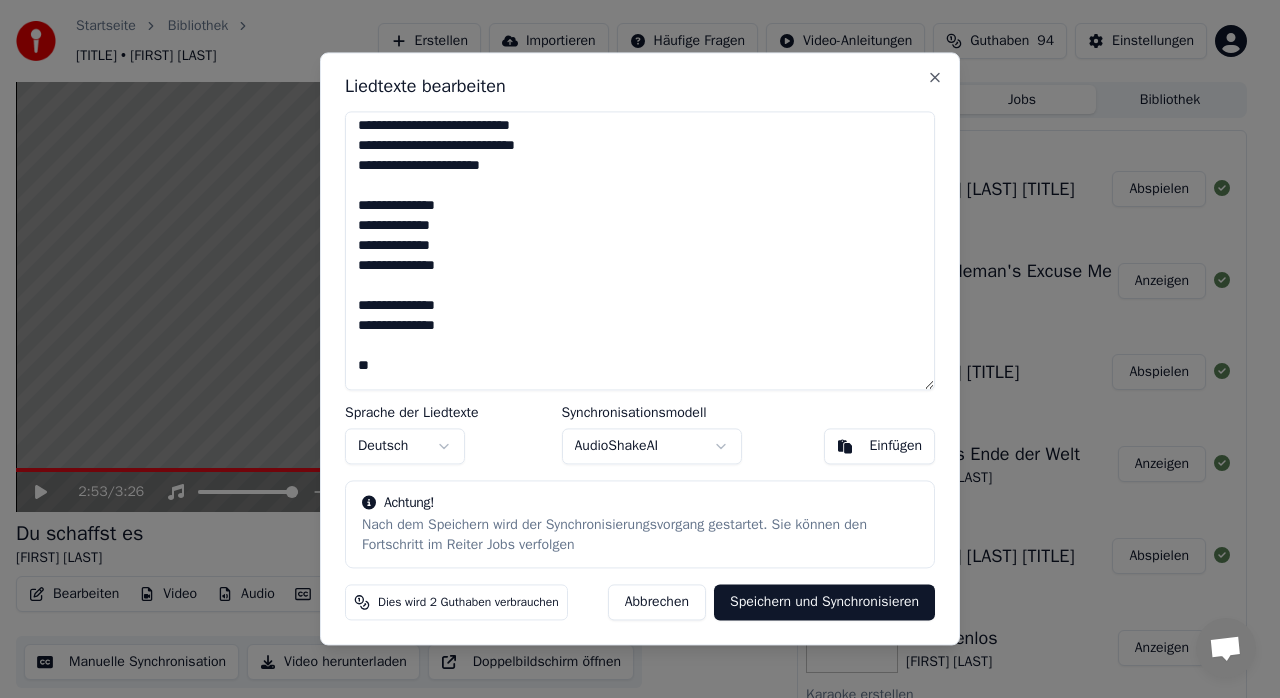 click at bounding box center [640, 250] 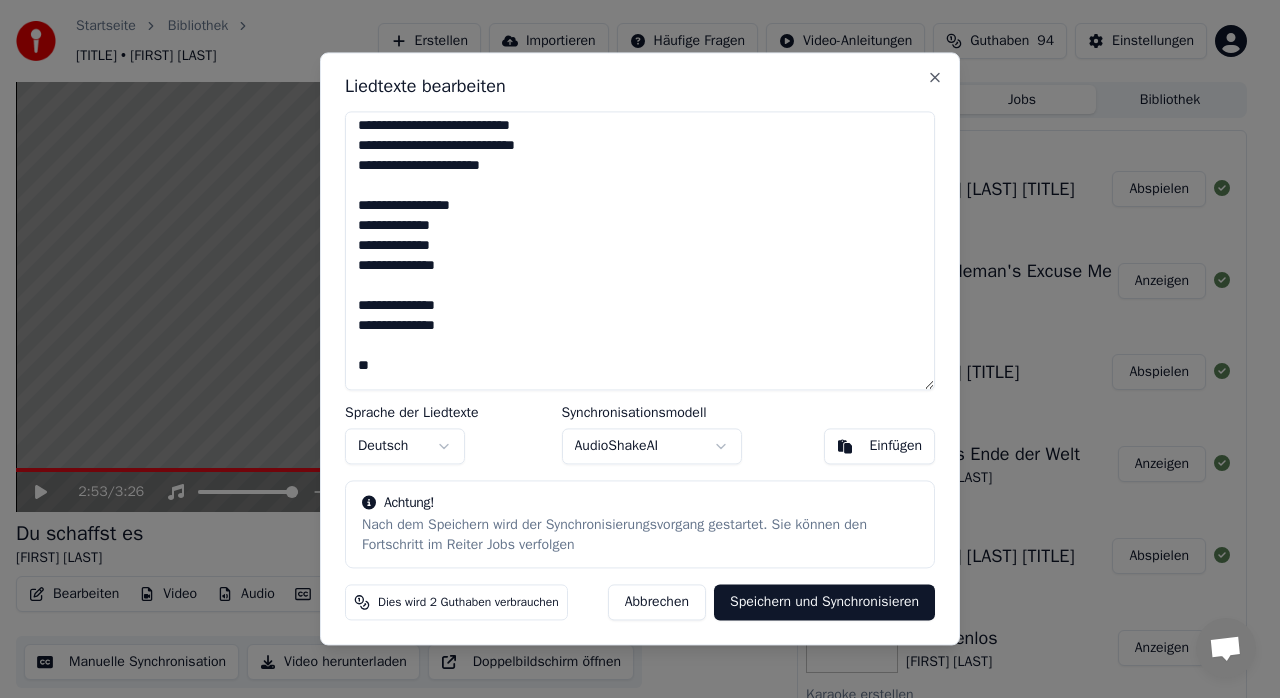 drag, startPoint x: 354, startPoint y: 308, endPoint x: 481, endPoint y: 322, distance: 127.769325 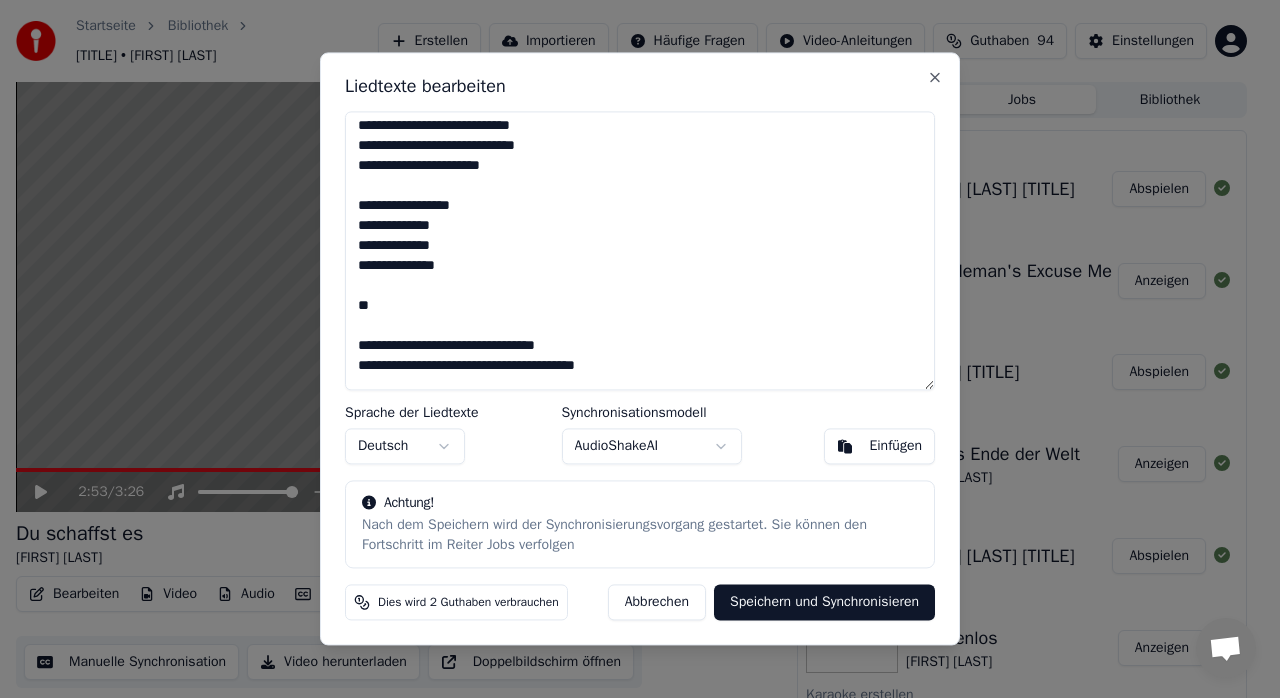 type on "**********" 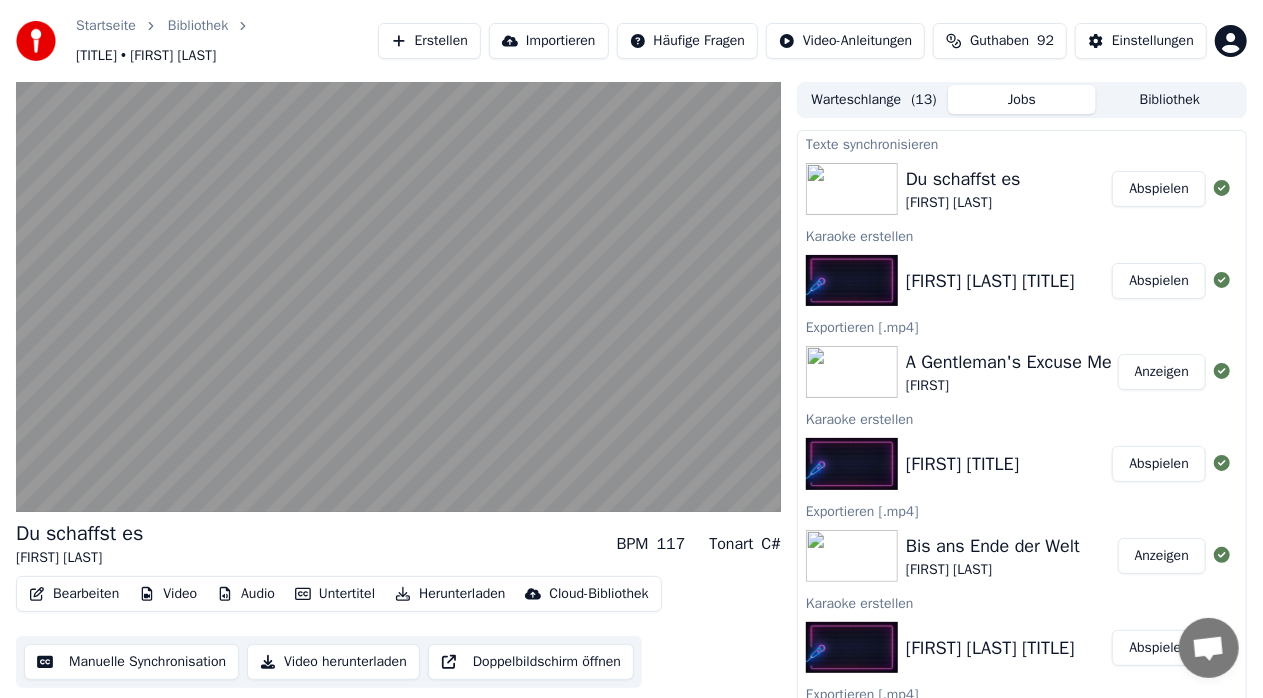 click on "Abspielen" at bounding box center (1159, 189) 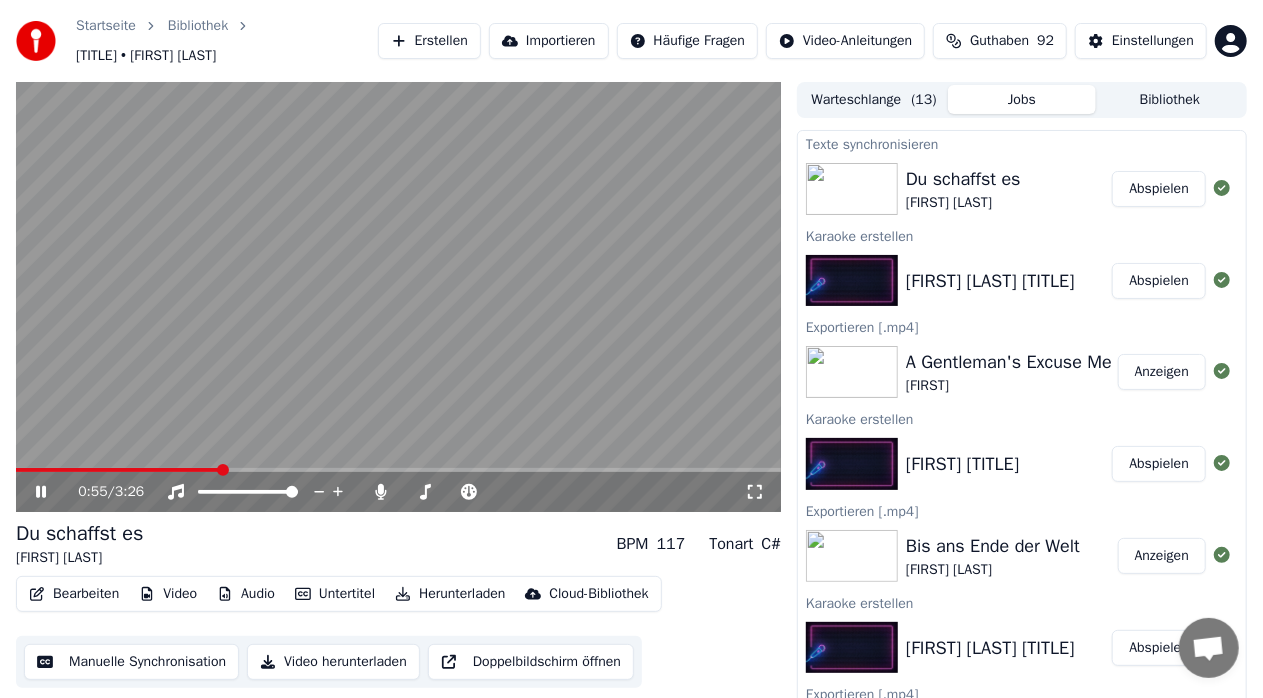 click at bounding box center [398, 470] 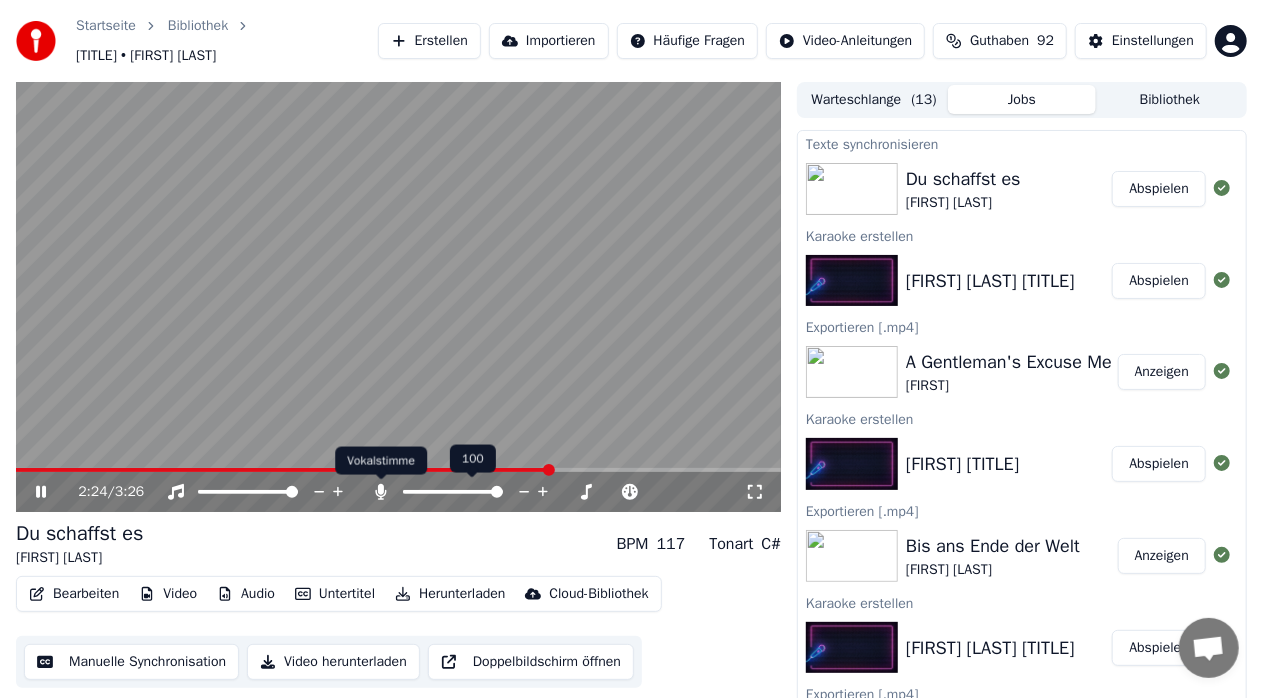 click 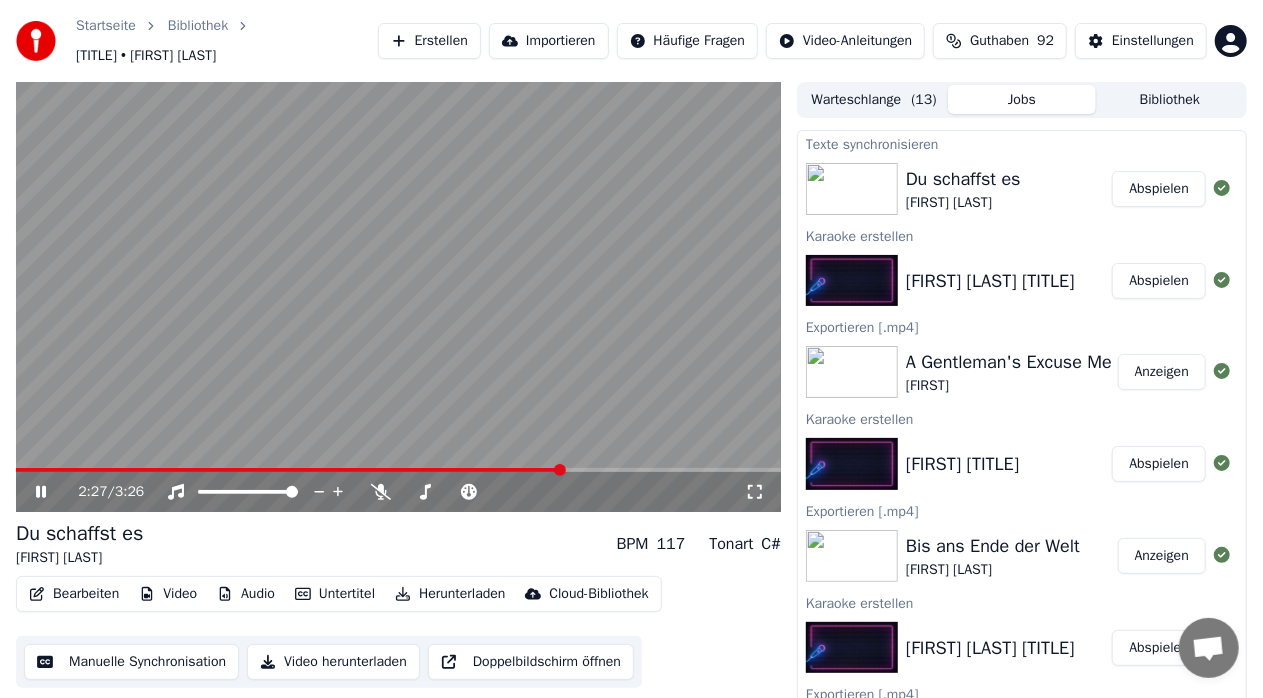 click on "2:27  /  3:26" at bounding box center [398, 492] 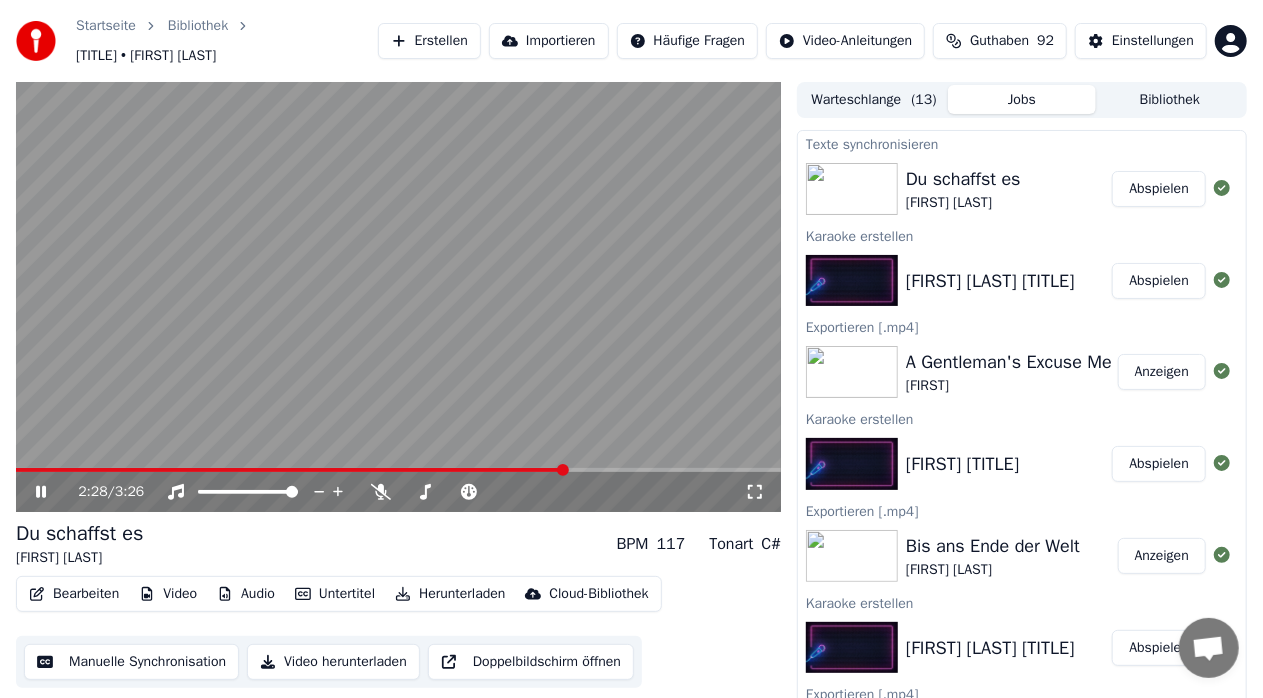 click 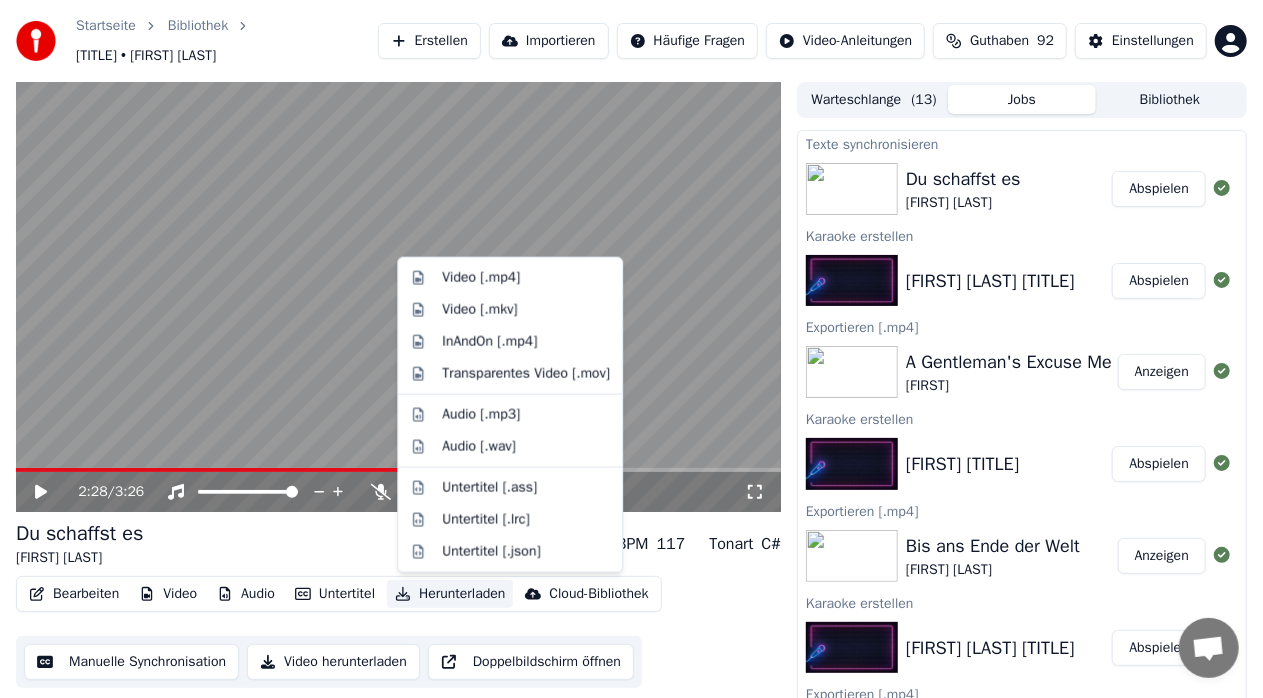 click on "Herunterladen" at bounding box center [450, 594] 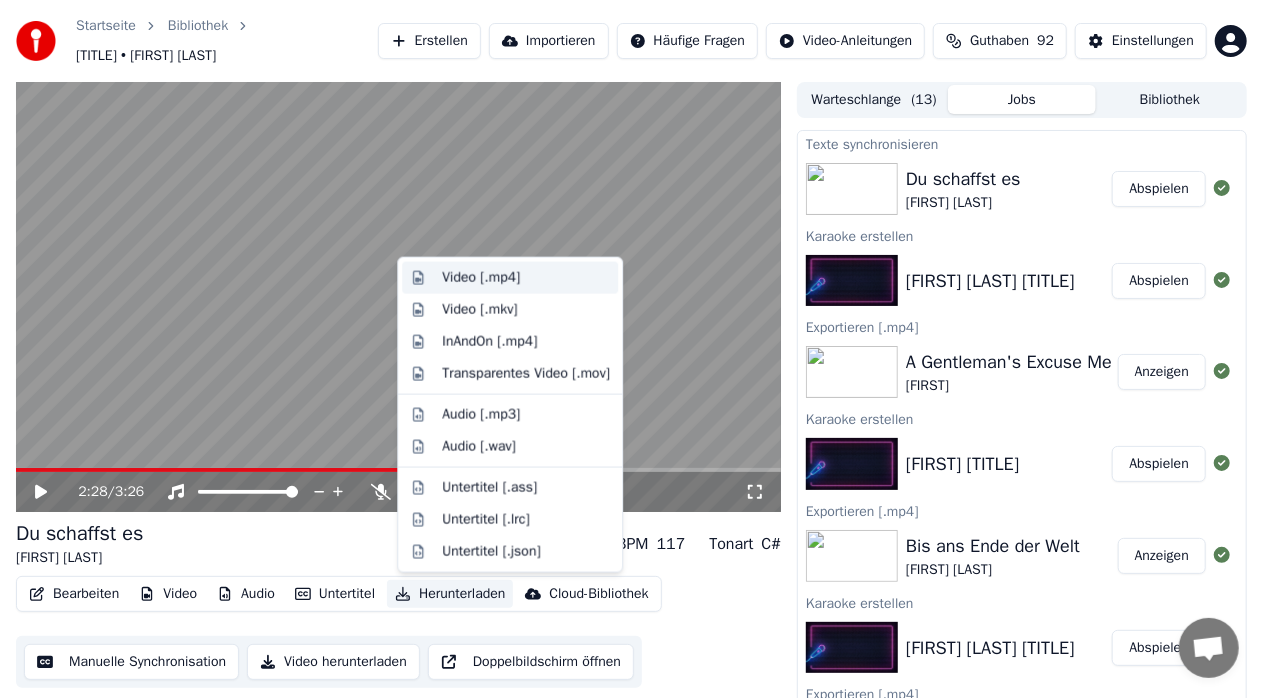 click on "Video [.mp4]" at bounding box center (481, 278) 